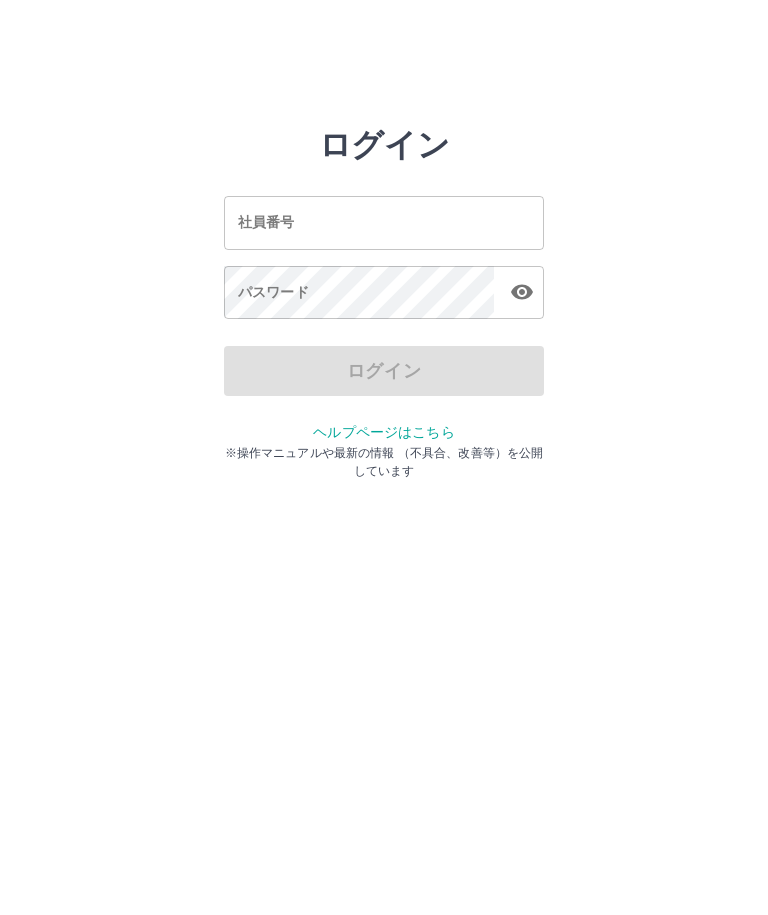scroll, scrollTop: 0, scrollLeft: 0, axis: both 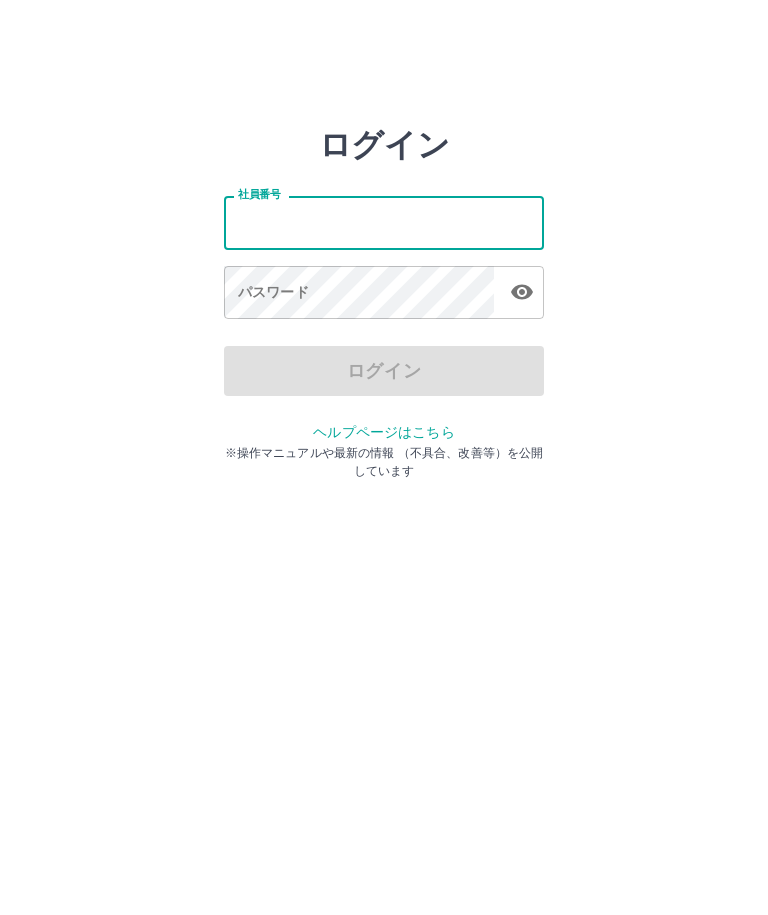 click on "ログイン 社員番号 社員番号 パスワード パスワード ログイン ヘルプページはこちら ※操作マニュアルや最新の情報 （不具合、改善等）を公開しています" at bounding box center (384, 223) 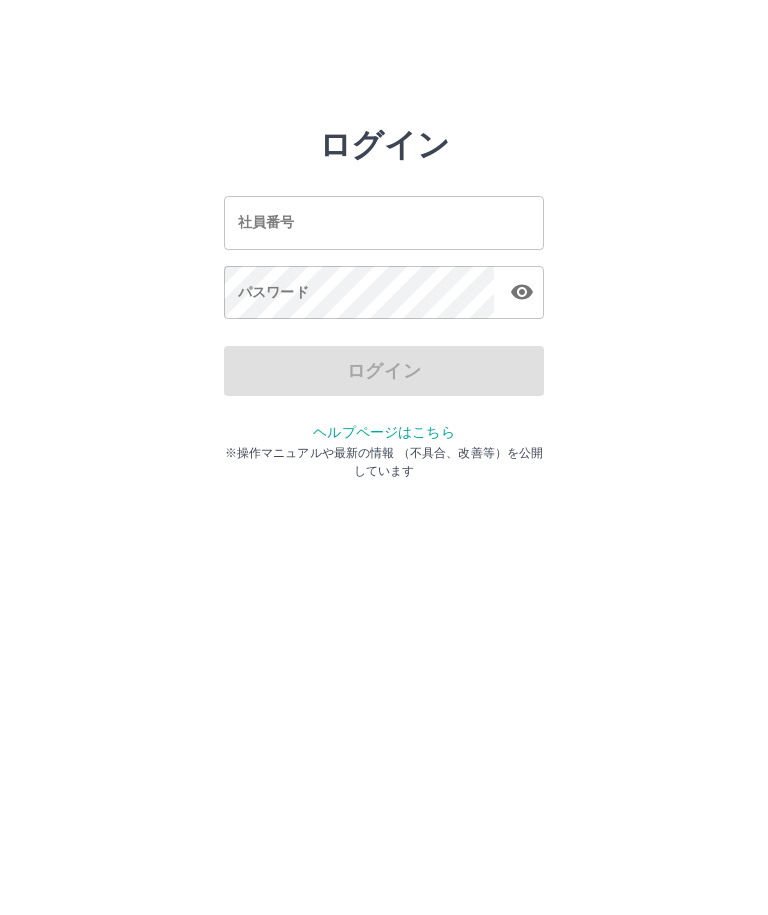 click on "ログイン 社員番号 社員番号 パスワード パスワード ログイン ヘルプページはこちら ※操作マニュアルや最新の情報 （不具合、改善等）を公開しています" at bounding box center [384, 223] 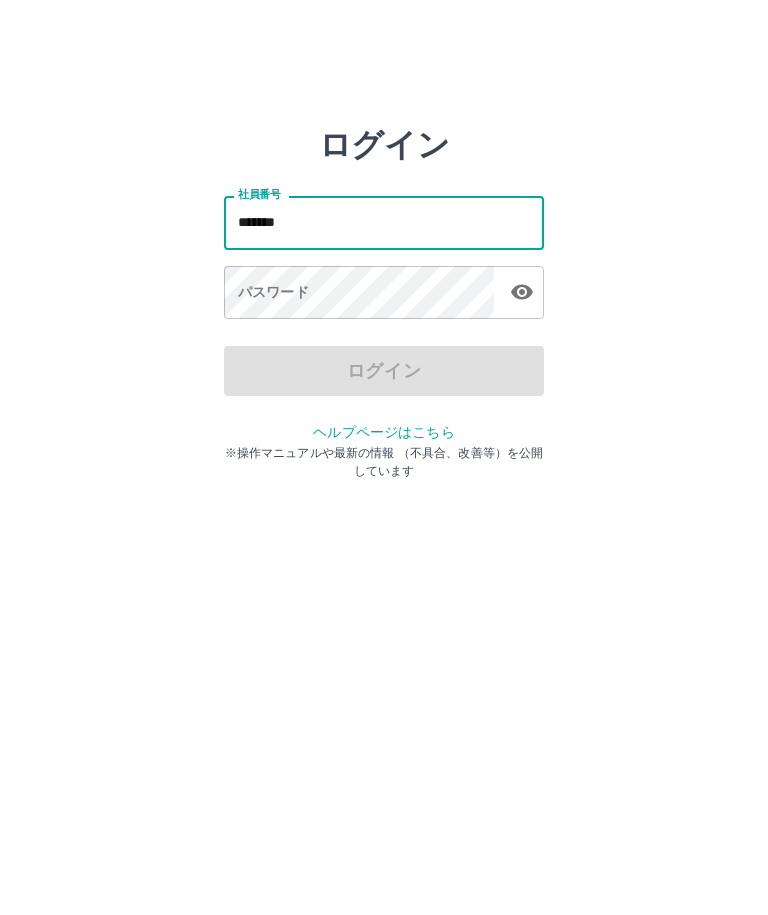 type on "*******" 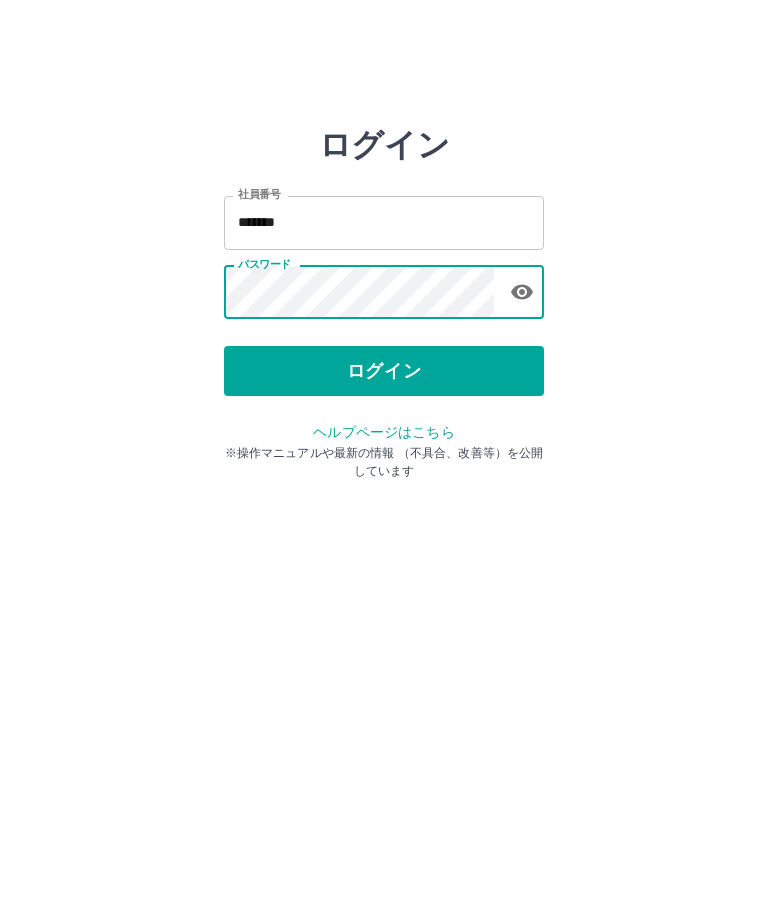 click on "ログイン" at bounding box center (384, 371) 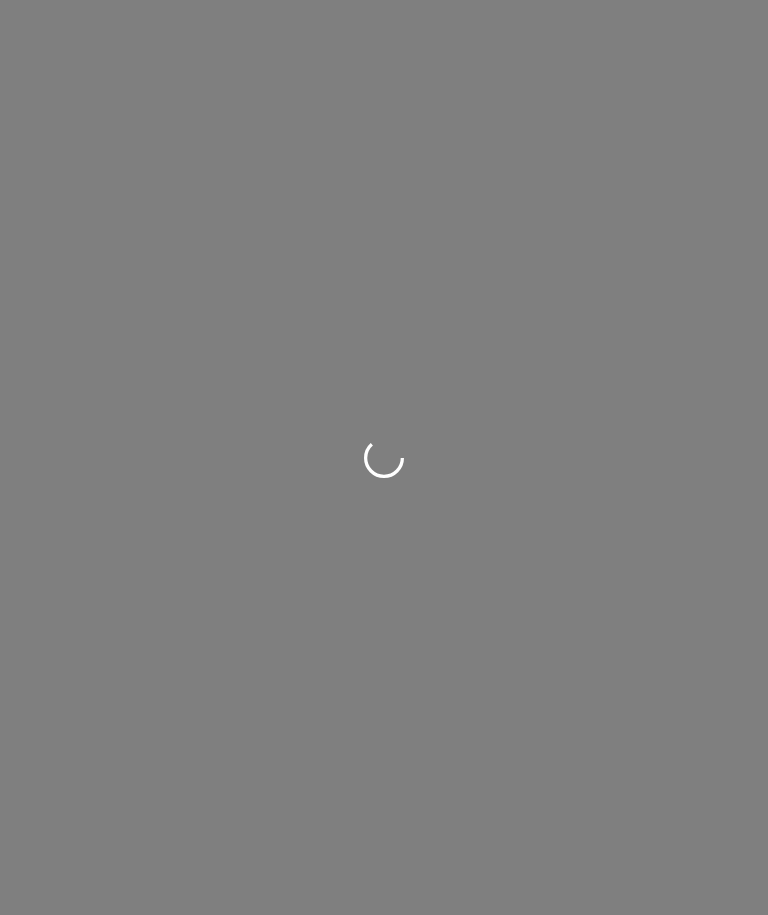 scroll, scrollTop: 0, scrollLeft: 0, axis: both 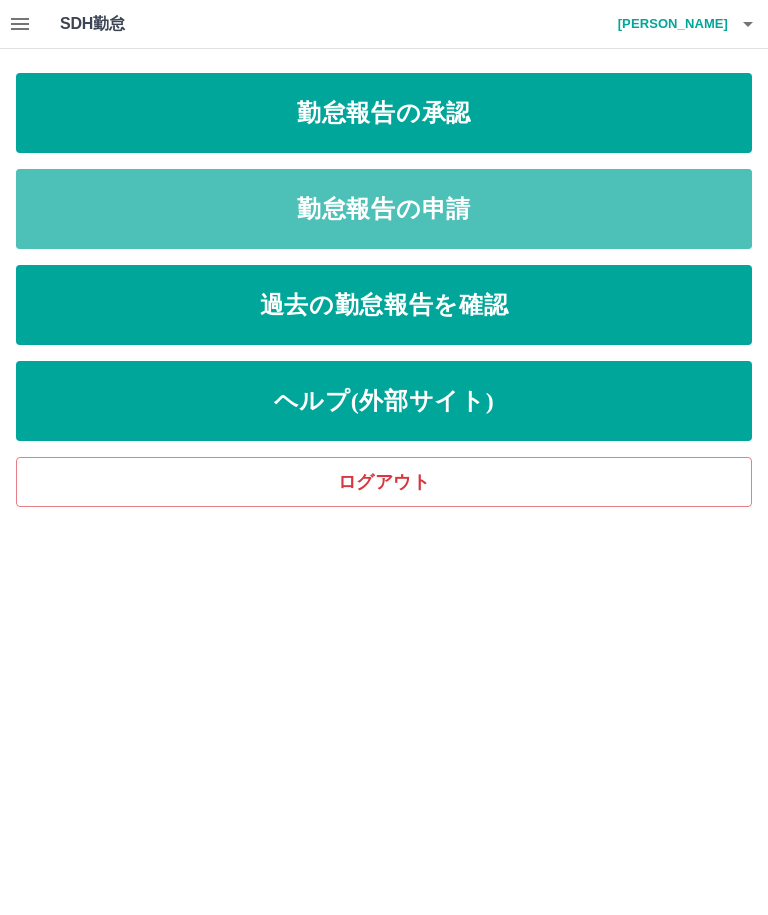 click on "勤怠報告の申請" at bounding box center [384, 209] 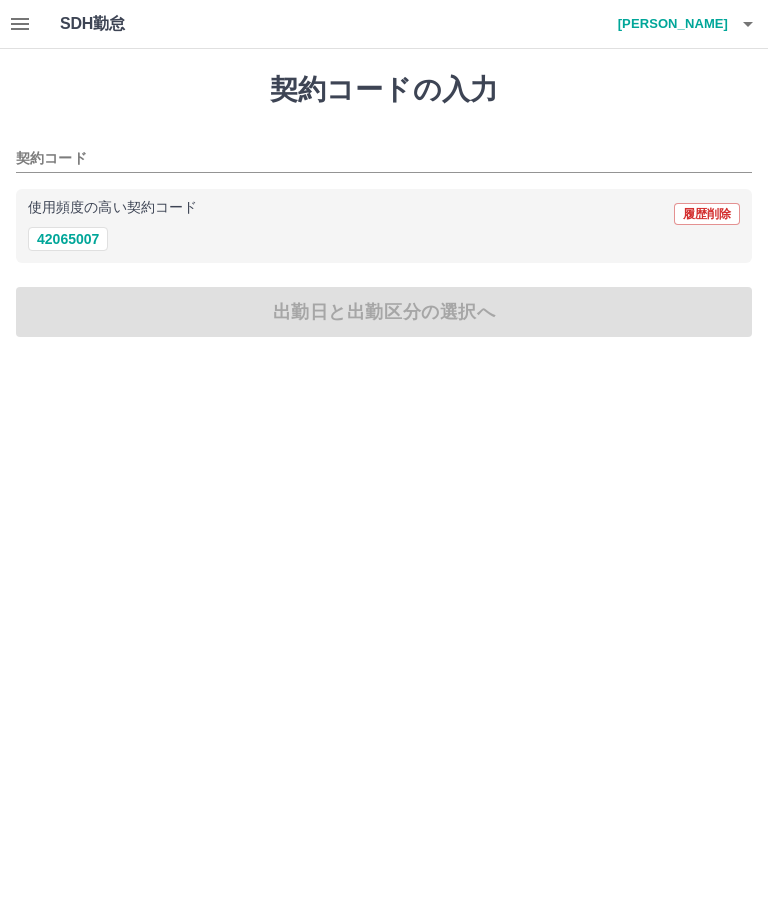 click on "42065007" at bounding box center (68, 239) 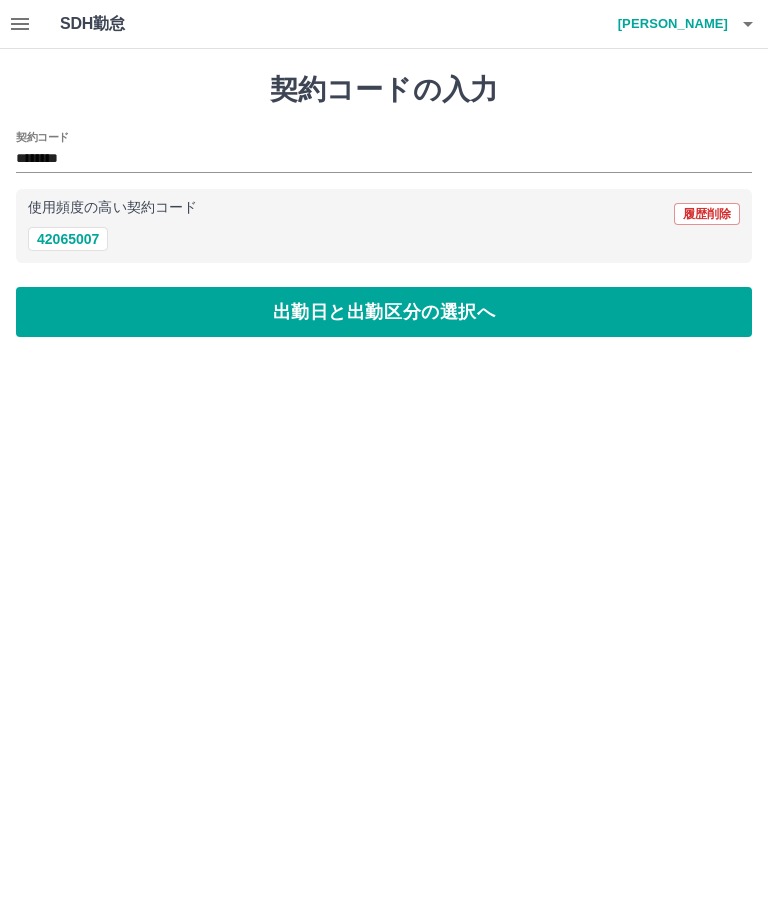 click on "出勤日と出勤区分の選択へ" at bounding box center [384, 312] 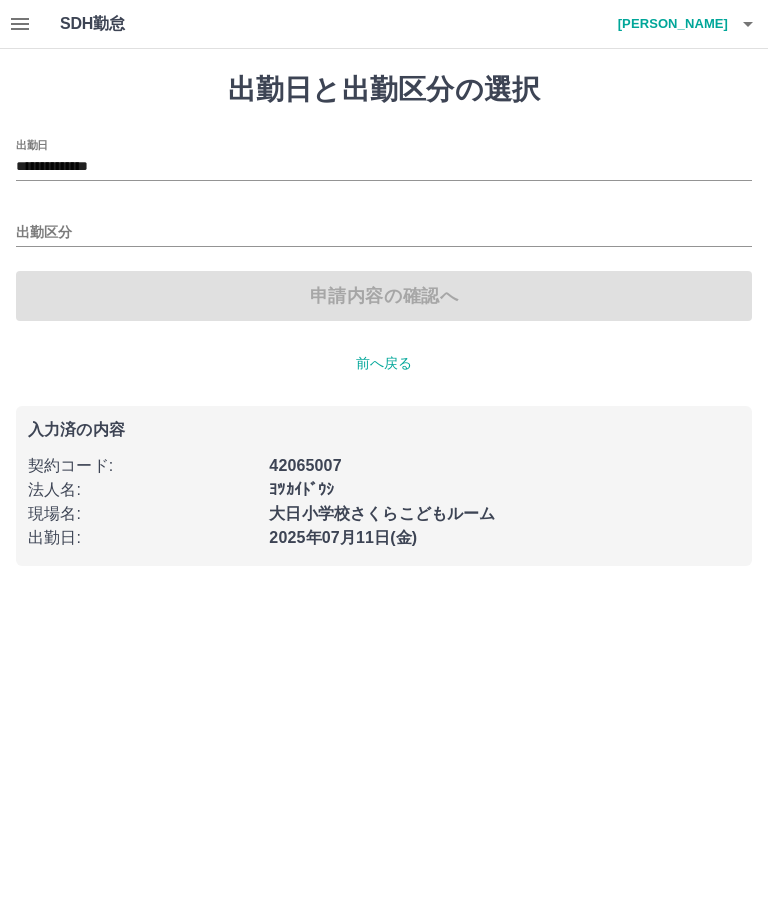click on "出勤区分" at bounding box center [384, 226] 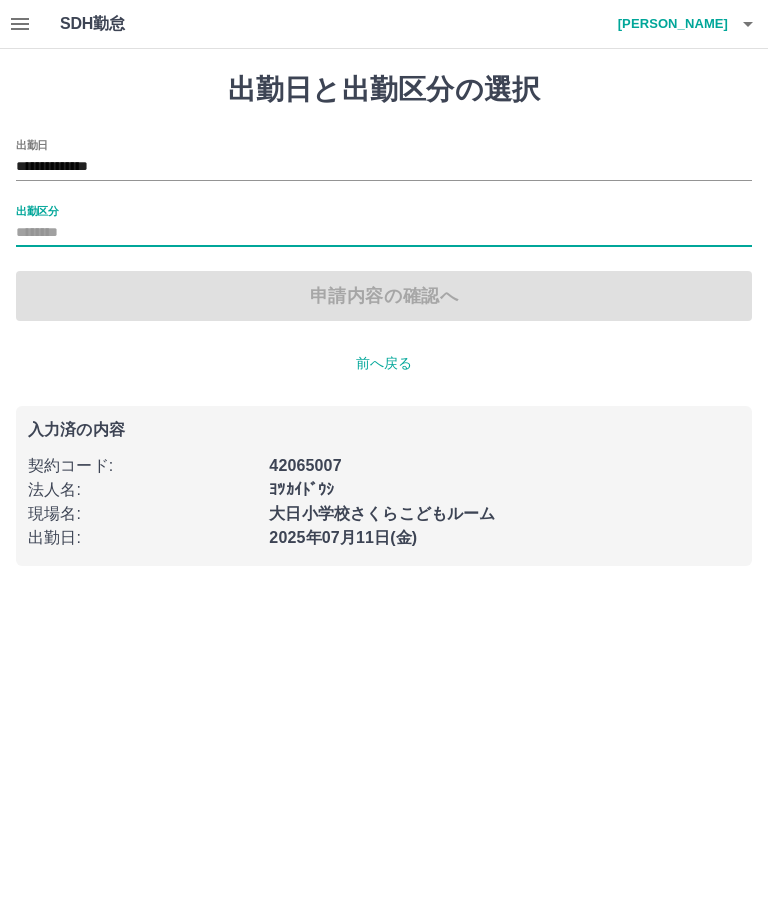 click on "出勤区分" at bounding box center (384, 233) 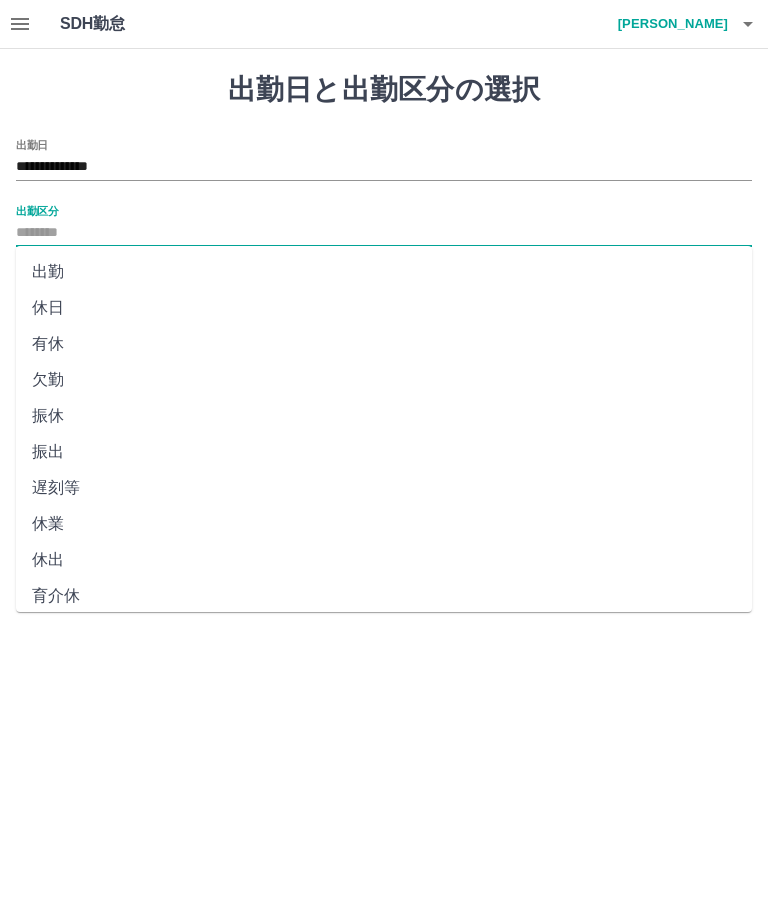 click on "出勤" at bounding box center (384, 272) 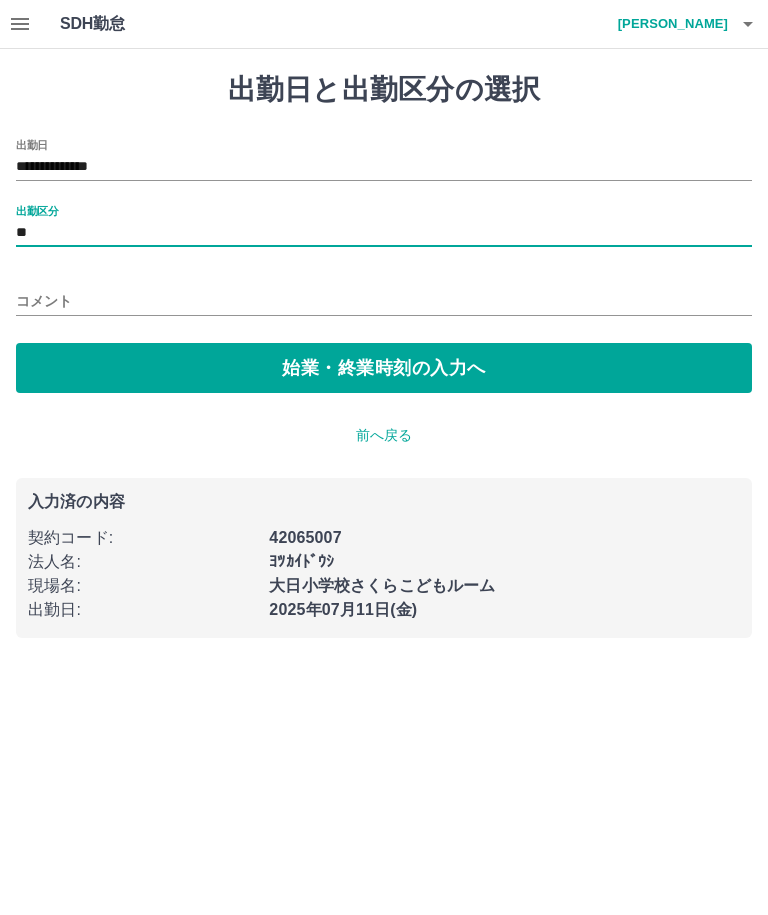 click on "始業・終業時刻の入力へ" at bounding box center [384, 368] 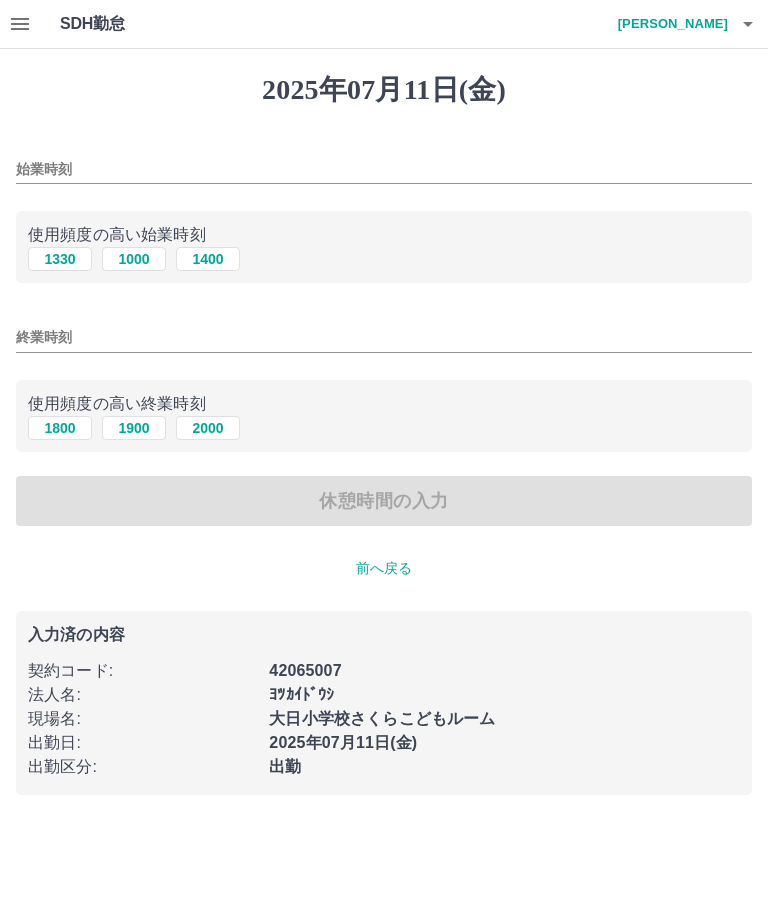 click on "1000" at bounding box center [134, 259] 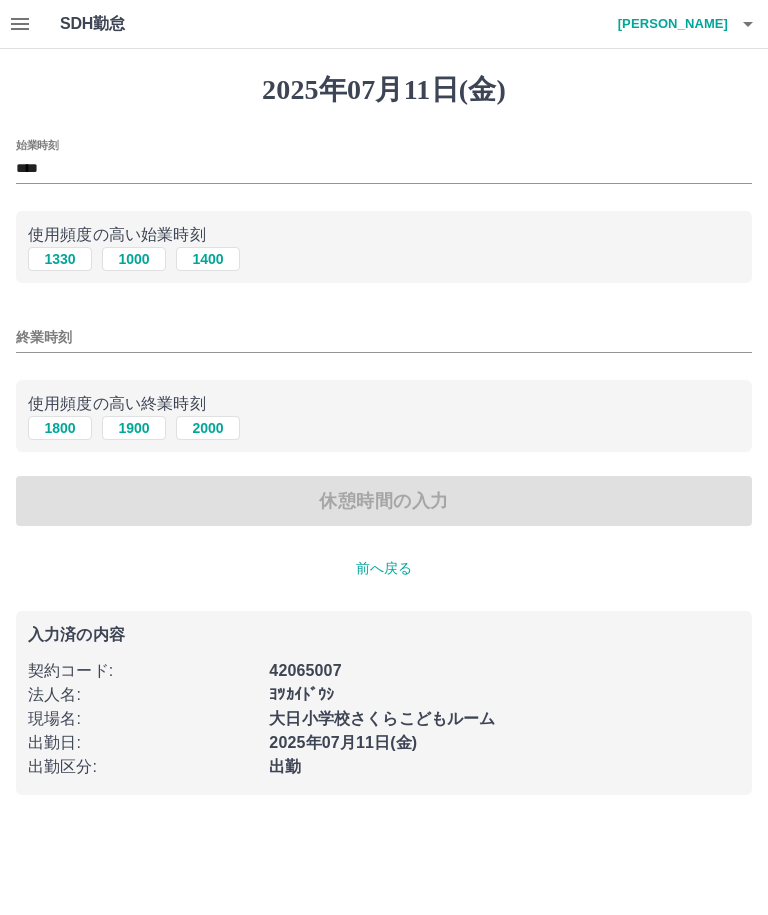 click on "1900" at bounding box center (134, 428) 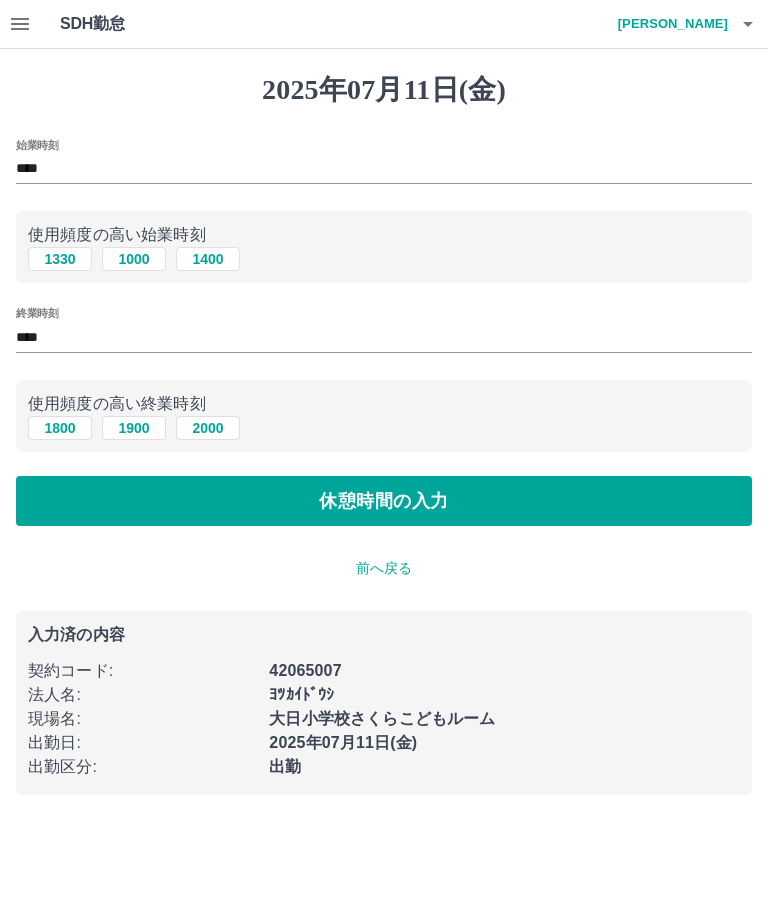 click on "休憩時間の入力" at bounding box center [384, 501] 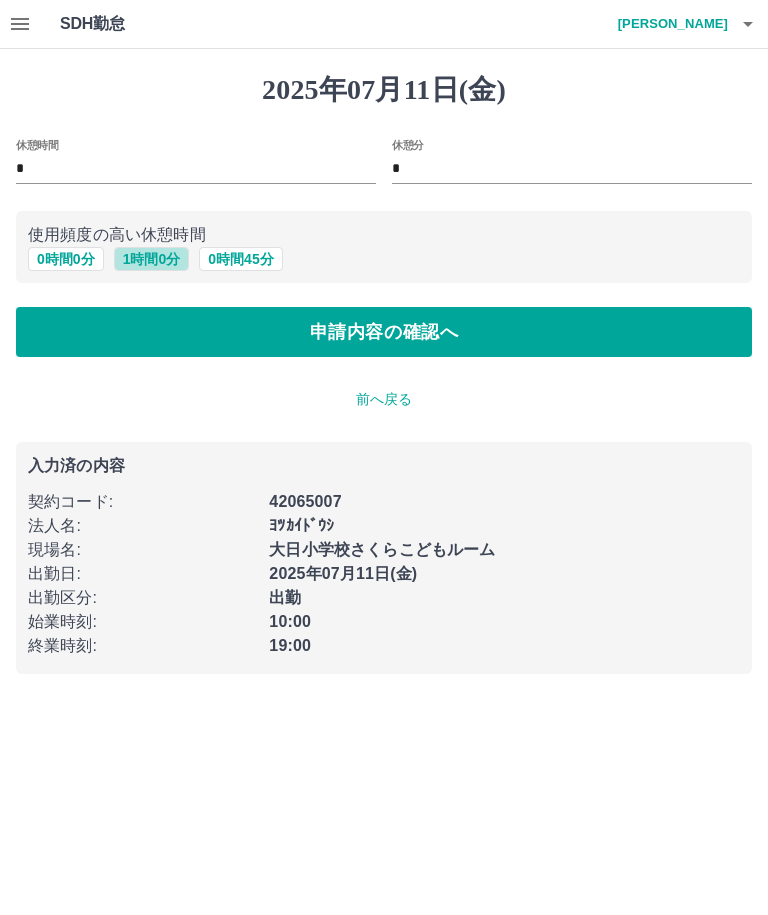 click on "1 時間 0 分" at bounding box center [152, 259] 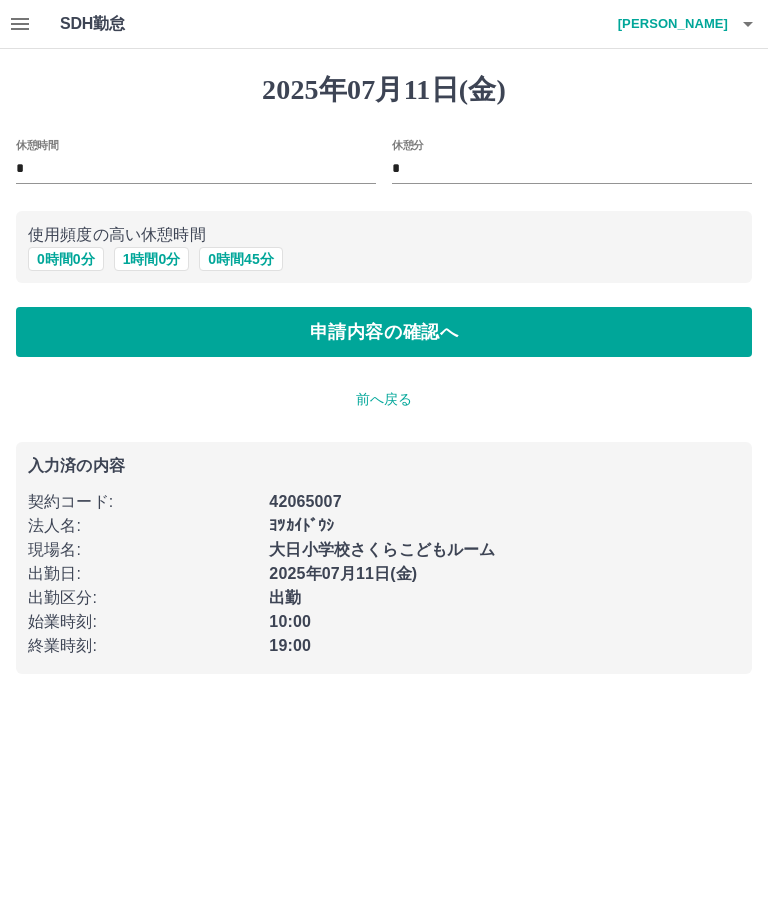 click on "申請内容の確認へ" at bounding box center [384, 332] 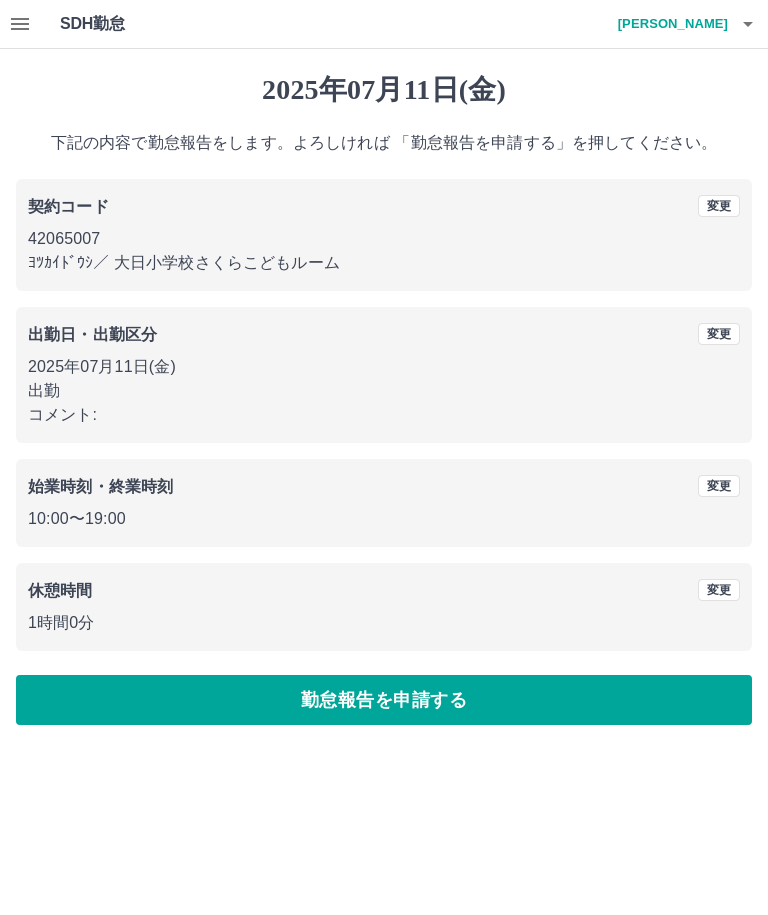 click on "勤怠報告を申請する" at bounding box center (384, 700) 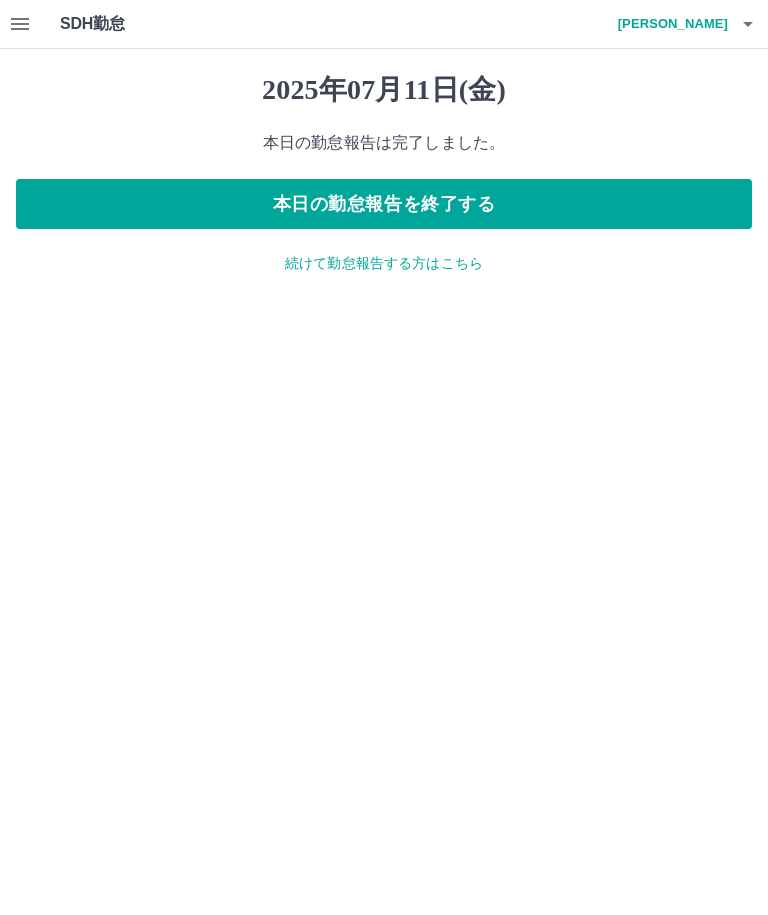 click on "本日の勤怠報告を終了する" at bounding box center [384, 204] 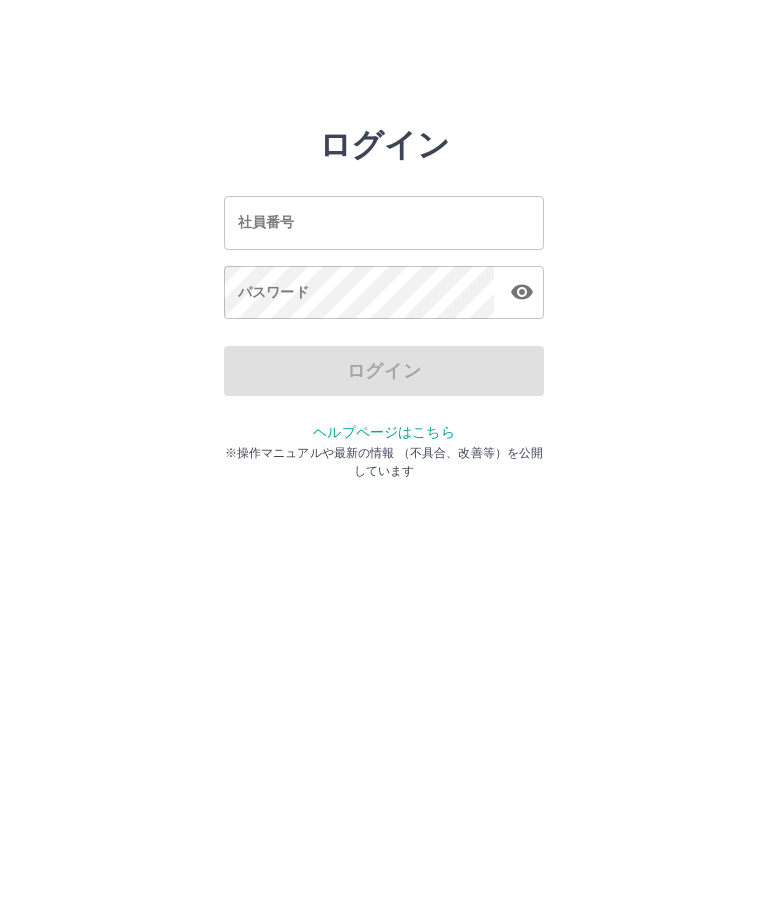 scroll, scrollTop: 0, scrollLeft: 0, axis: both 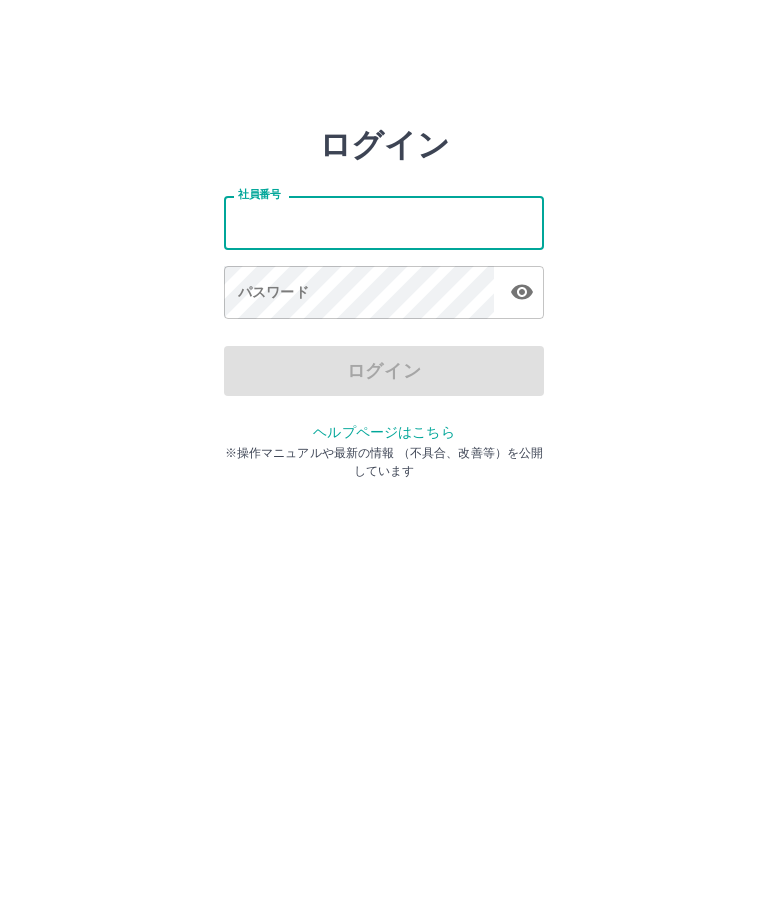 click on "ログイン 社員番号 社員番号 パスワード パスワード ログイン ヘルプページはこちら ※操作マニュアルや最新の情報 （不具合、改善等）を公開しています" at bounding box center [384, 223] 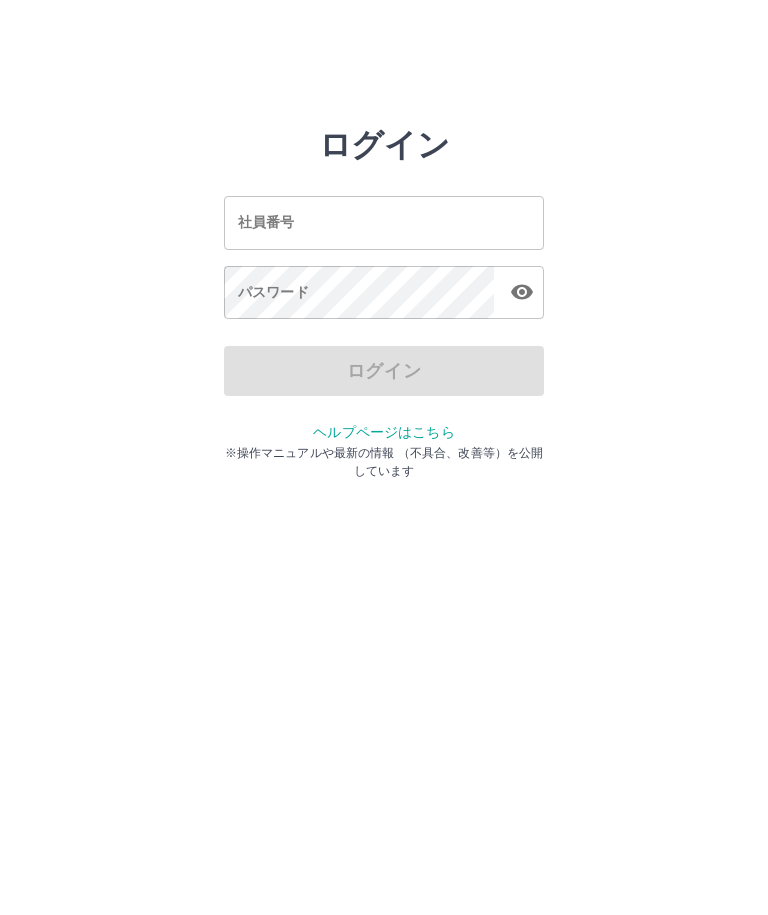 click on "社員番号" at bounding box center [384, 222] 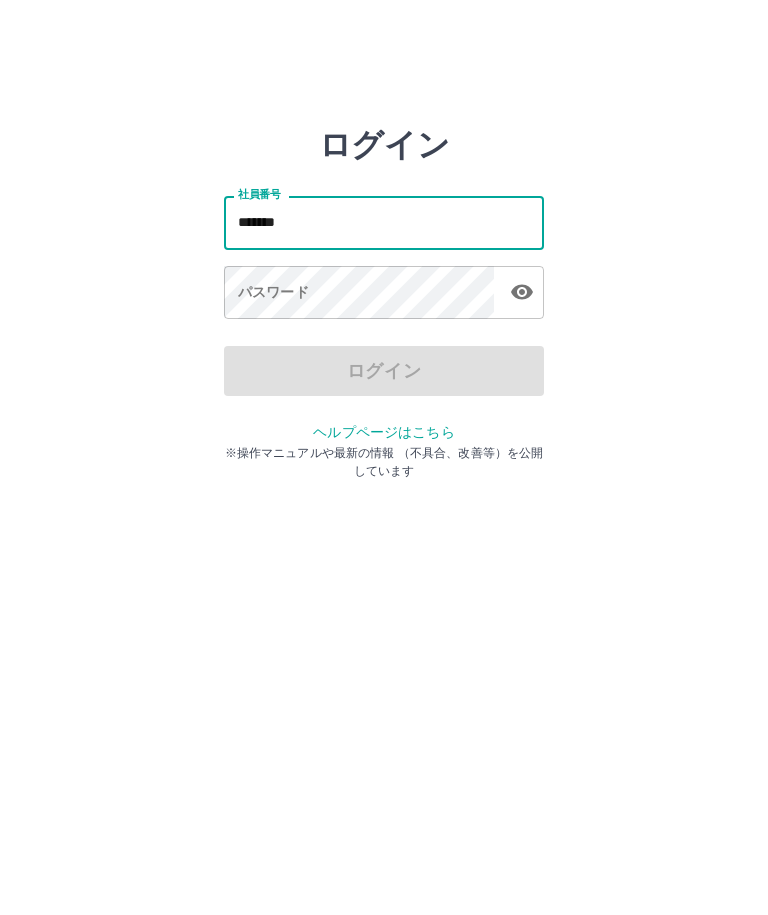 type on "*******" 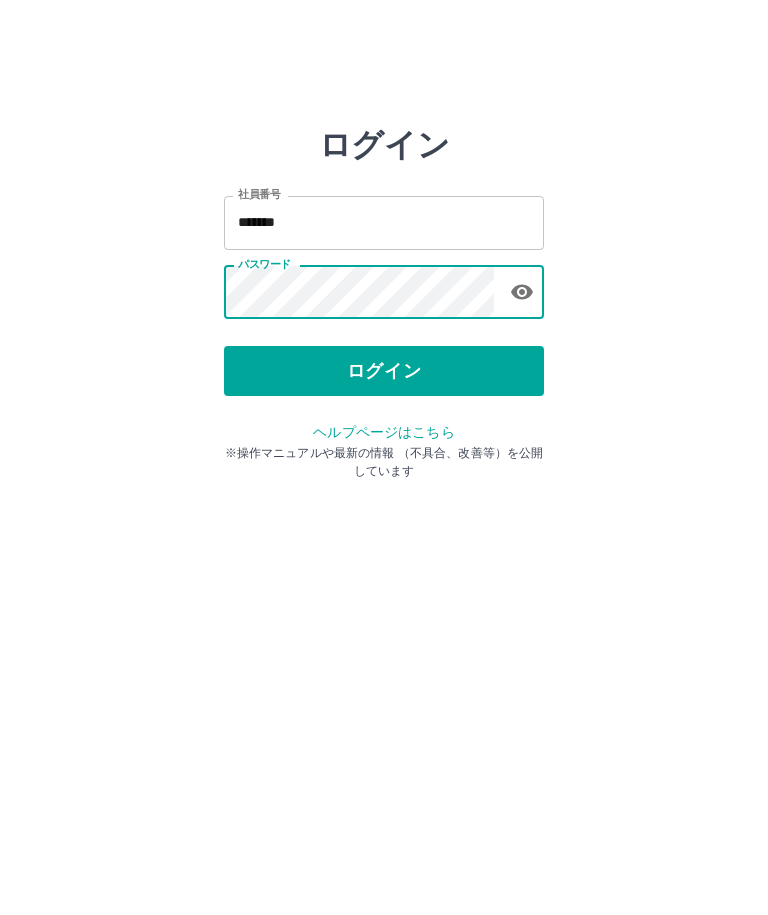 click on "ログイン" at bounding box center (384, 371) 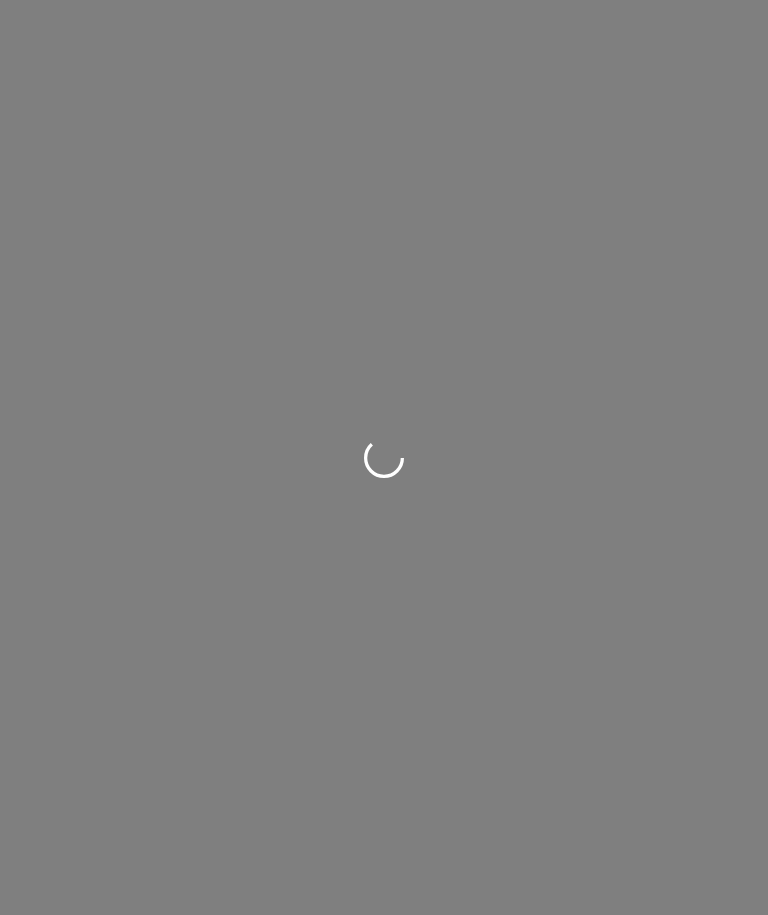scroll, scrollTop: 0, scrollLeft: 0, axis: both 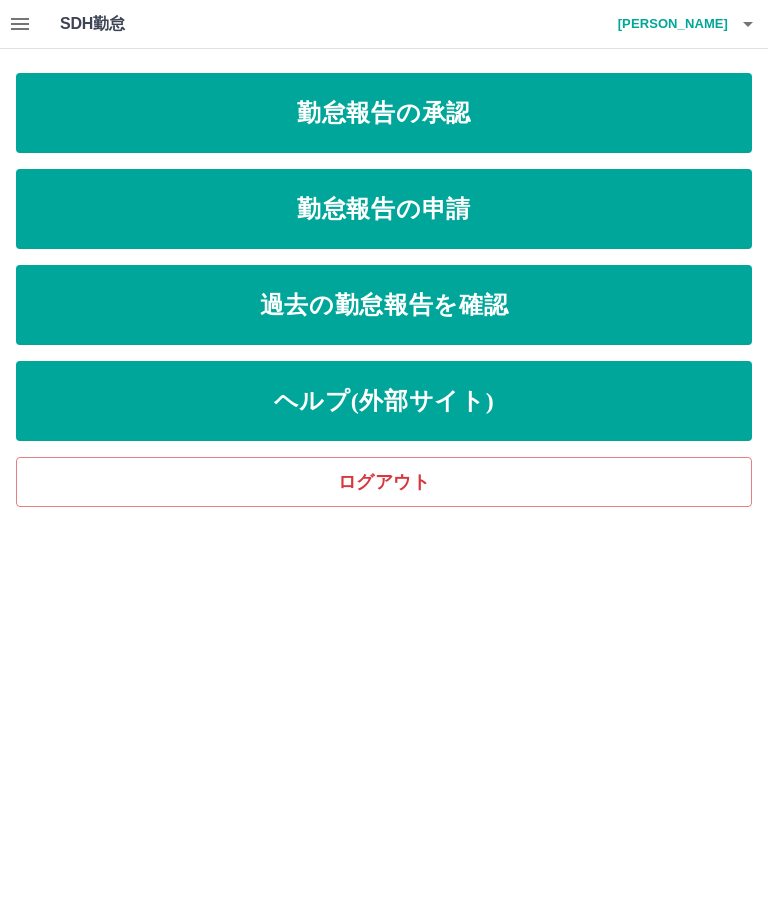 click on "勤怠報告の申請" at bounding box center (384, 209) 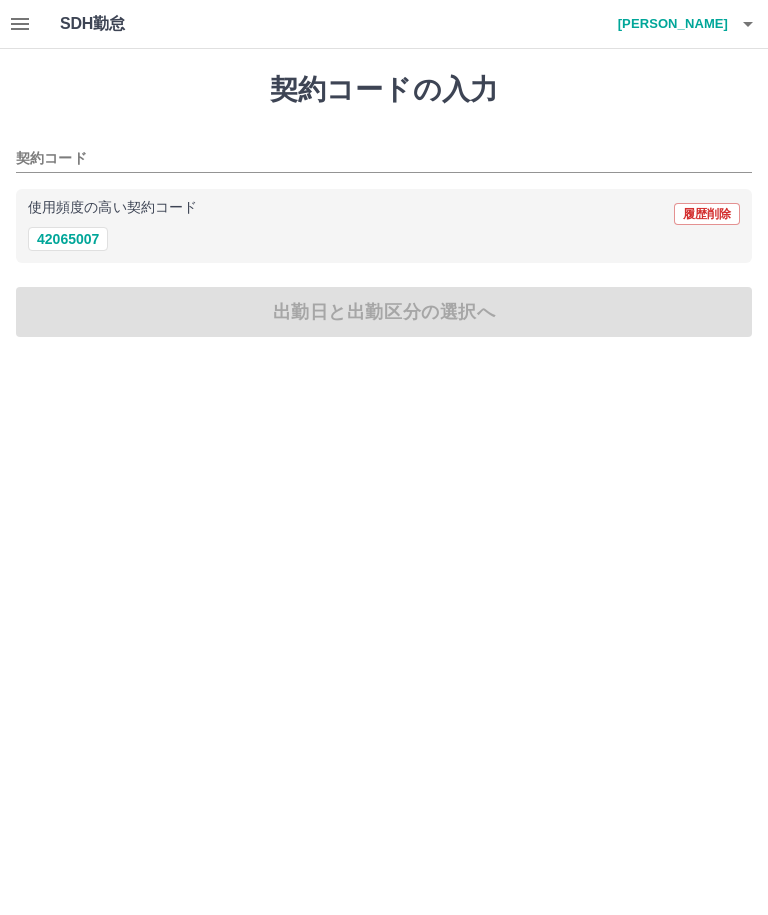 click on "SDH勤怠 鈴木　晴菜 契約コードの入力 契約コード 使用頻度の高い契約コード 履歴削除 42065007 出勤日と出勤区分の選択へ SDH勤怠" at bounding box center [384, 180] 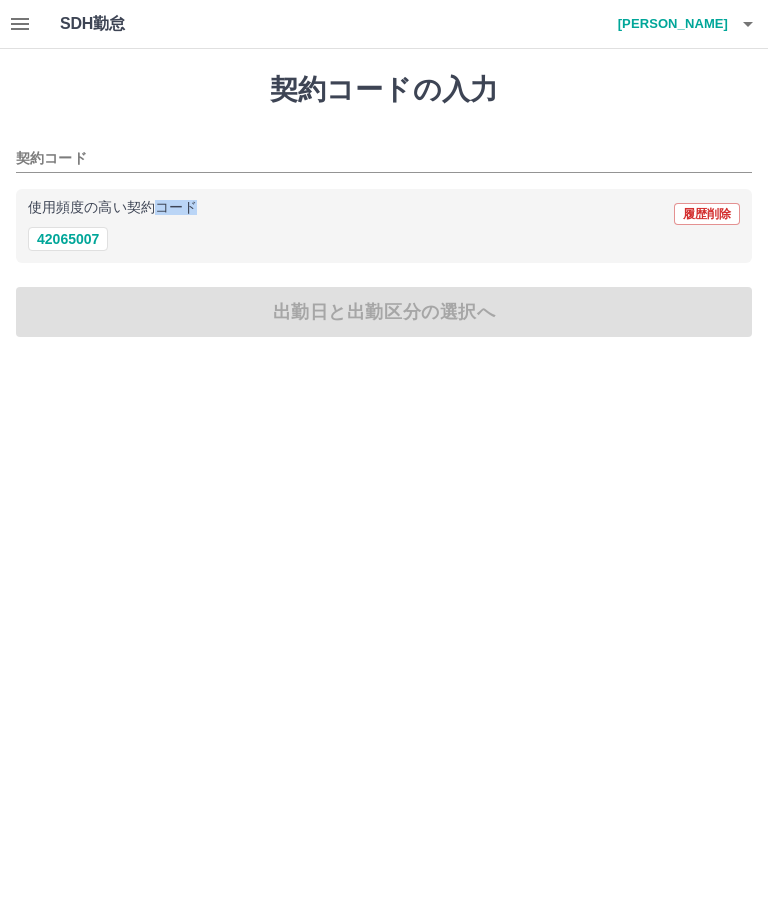 click on "SDH勤怠 鈴木　晴菜 契約コードの入力 契約コード 使用頻度の高い契約コード 履歴削除 42065007 出勤日と出勤区分の選択へ SDH勤怠" at bounding box center (384, 180) 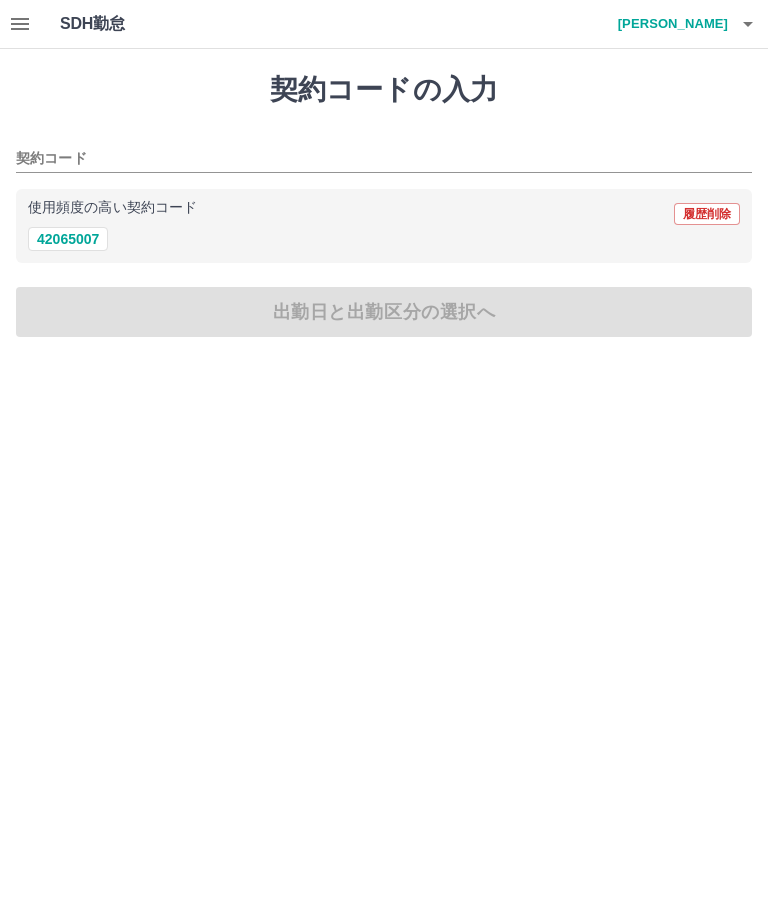 click on "42065007" at bounding box center (68, 239) 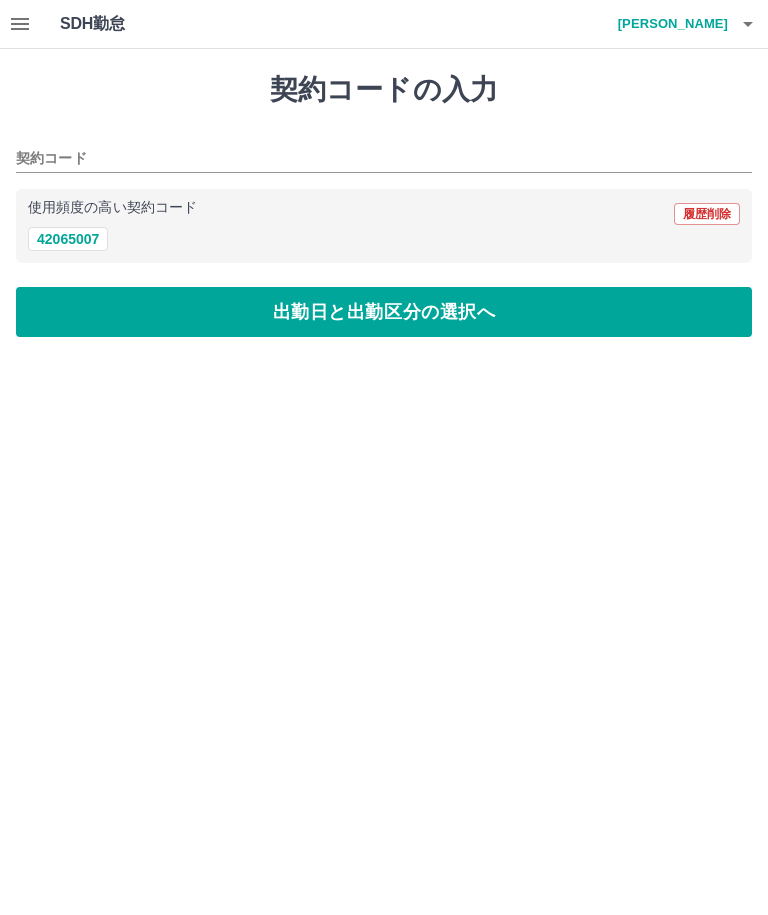 type on "********" 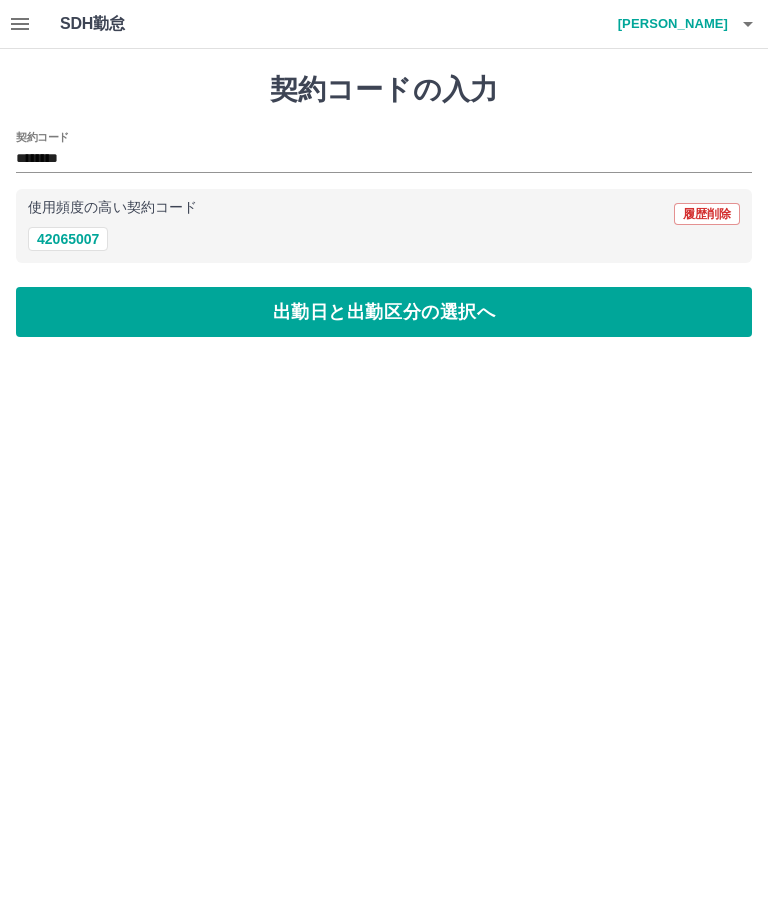 click on "出勤日と出勤区分の選択へ" at bounding box center (384, 312) 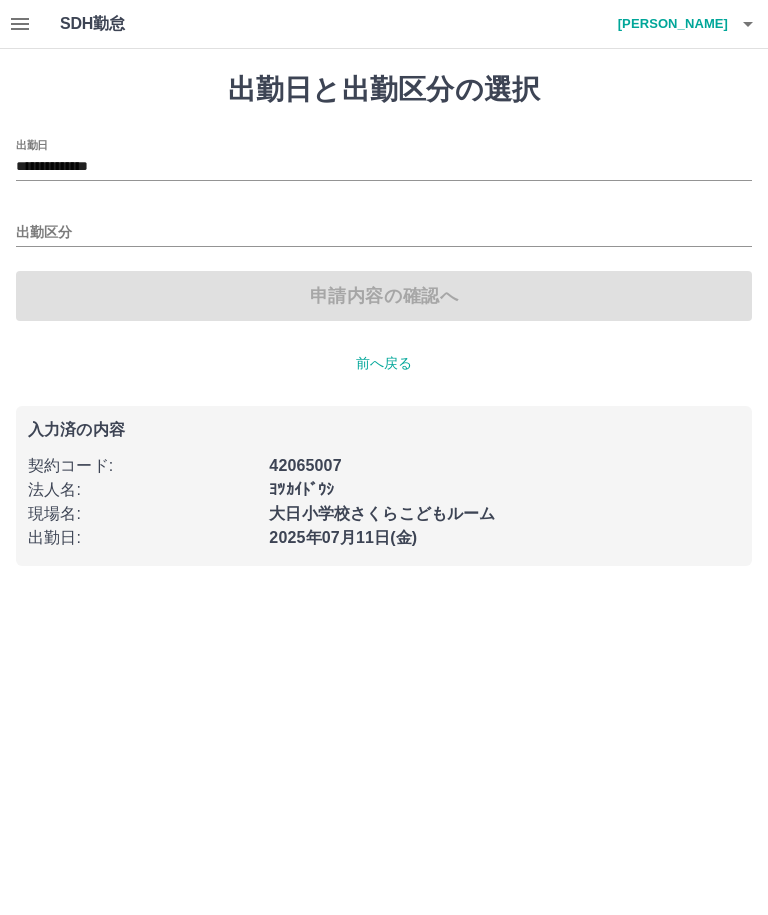 click on "**********" at bounding box center (384, 167) 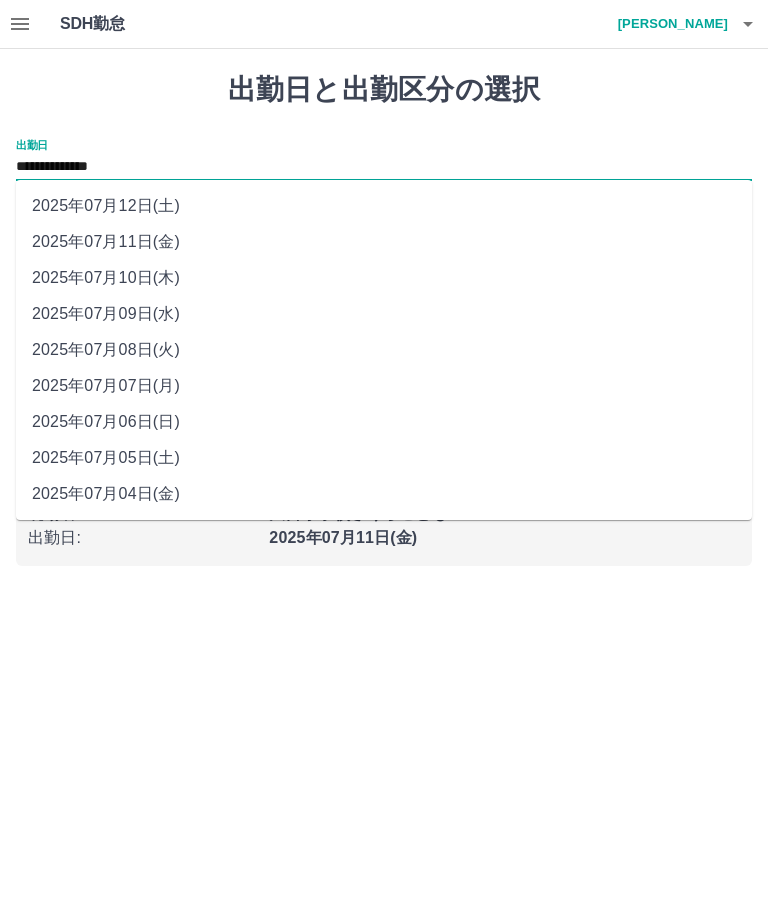 click on "2025年07月12日(土)" at bounding box center [384, 206] 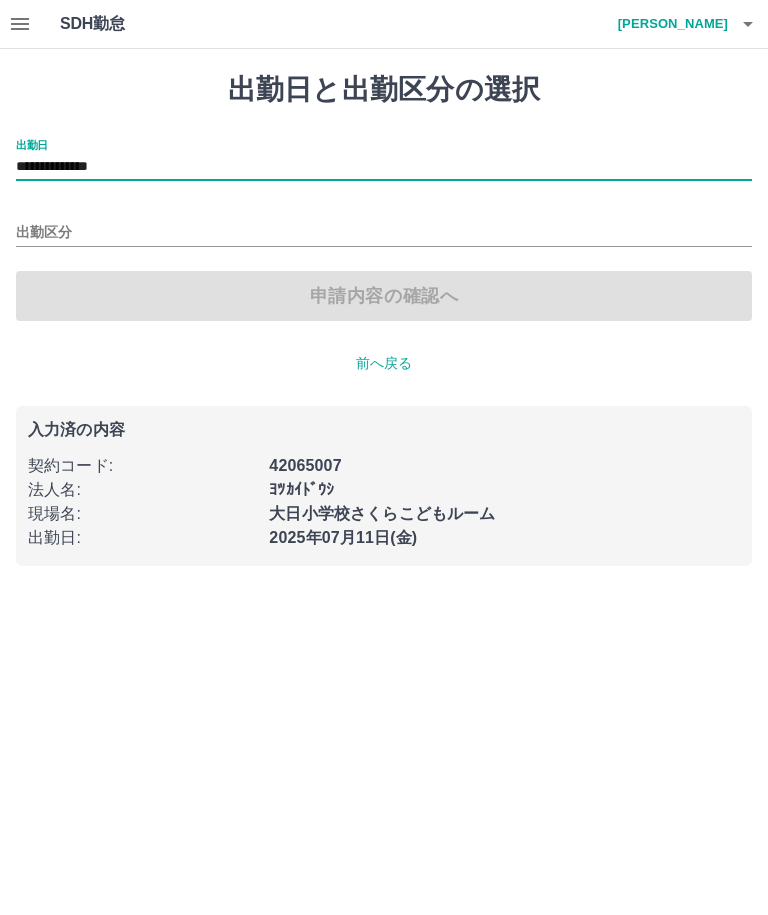 click on "出勤区分" at bounding box center [384, 233] 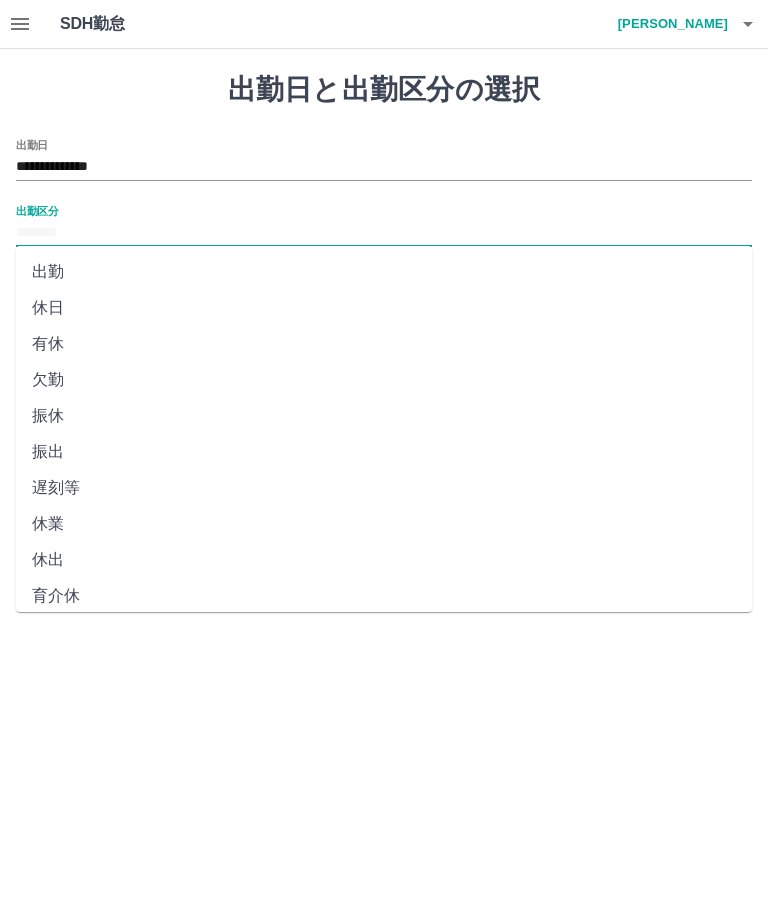 scroll, scrollTop: 0, scrollLeft: 0, axis: both 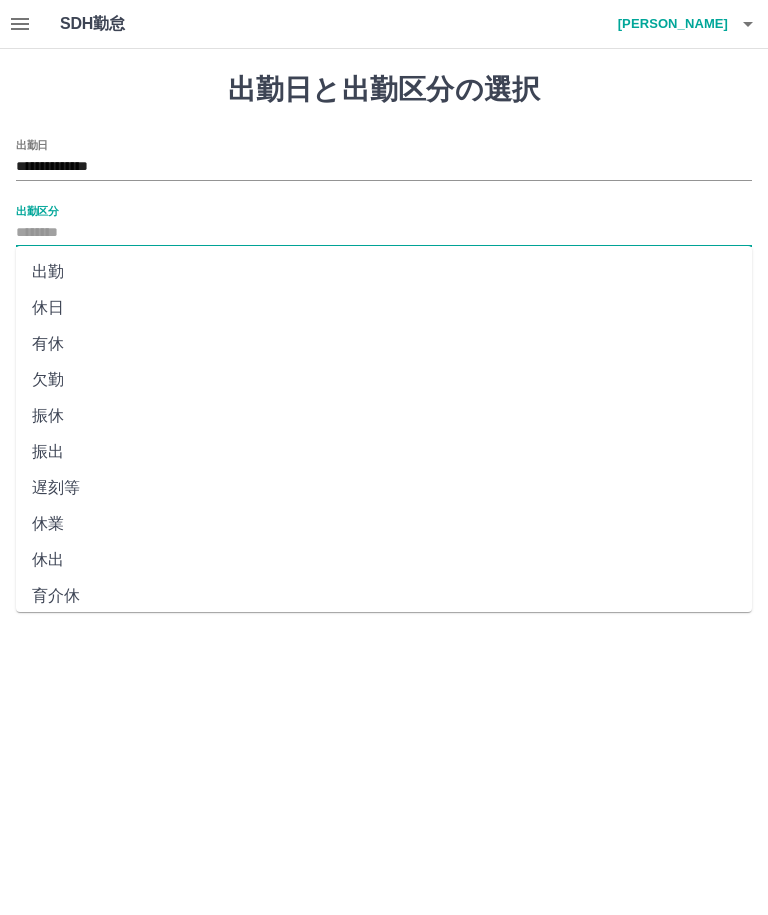 click on "休日" at bounding box center (384, 308) 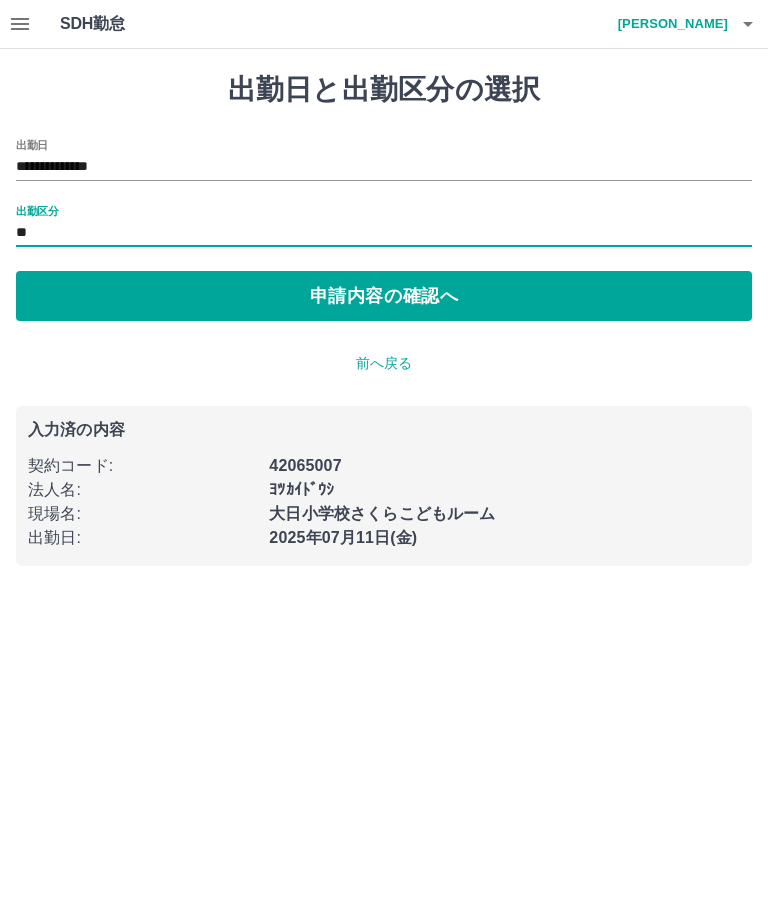 click on "申請内容の確認へ" at bounding box center [384, 296] 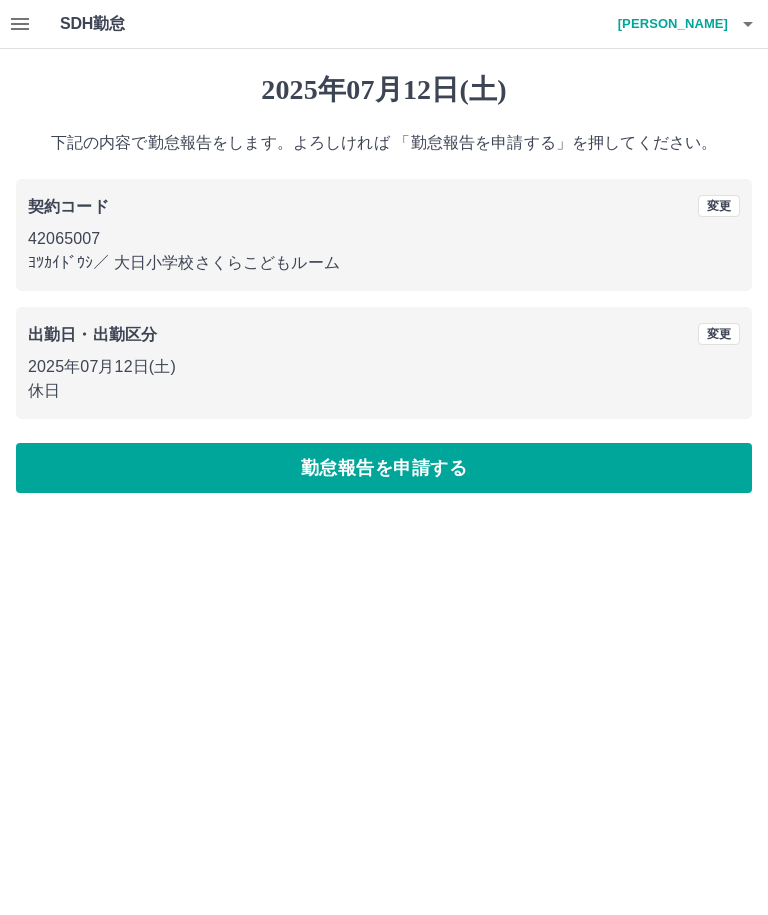 click on "勤怠報告を申請する" at bounding box center (384, 468) 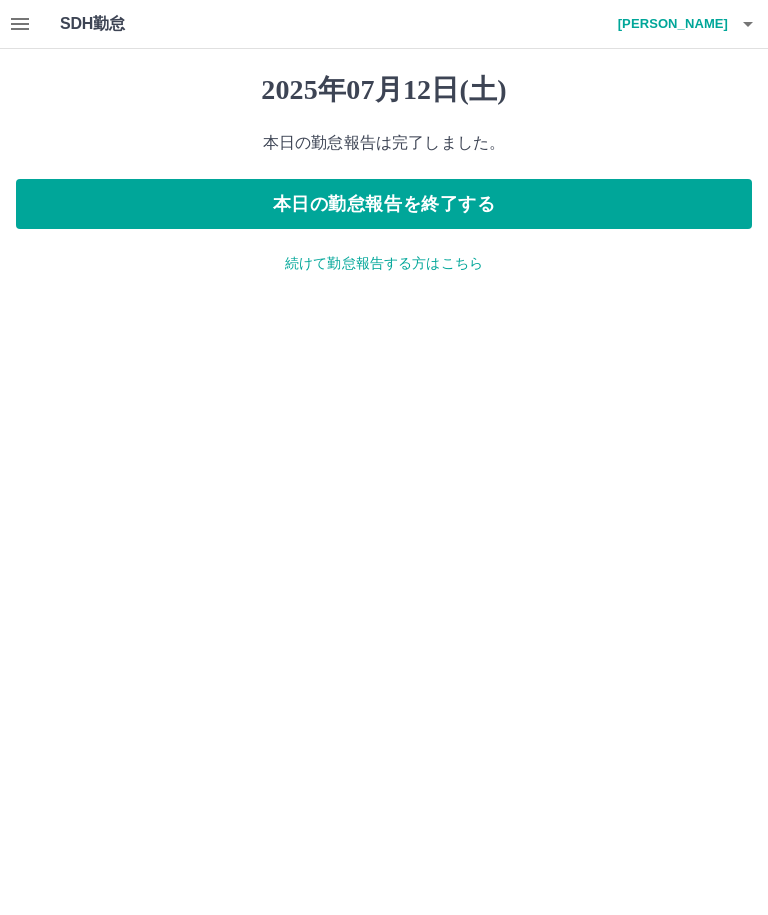 click at bounding box center (20, 24) 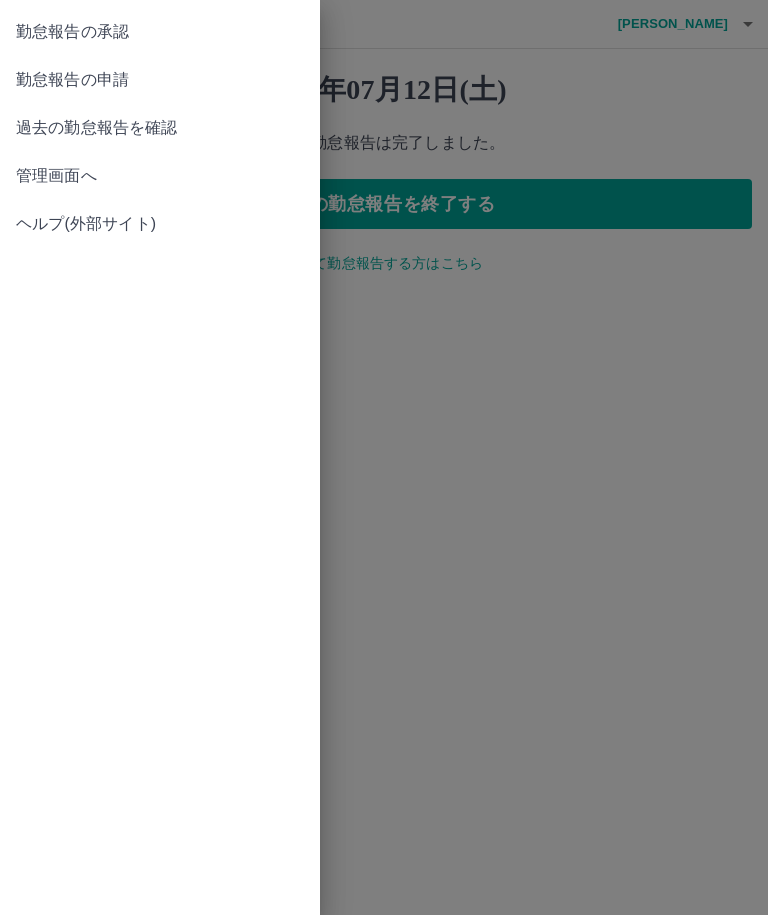 click on "過去の勤怠報告を確認" at bounding box center [160, 128] 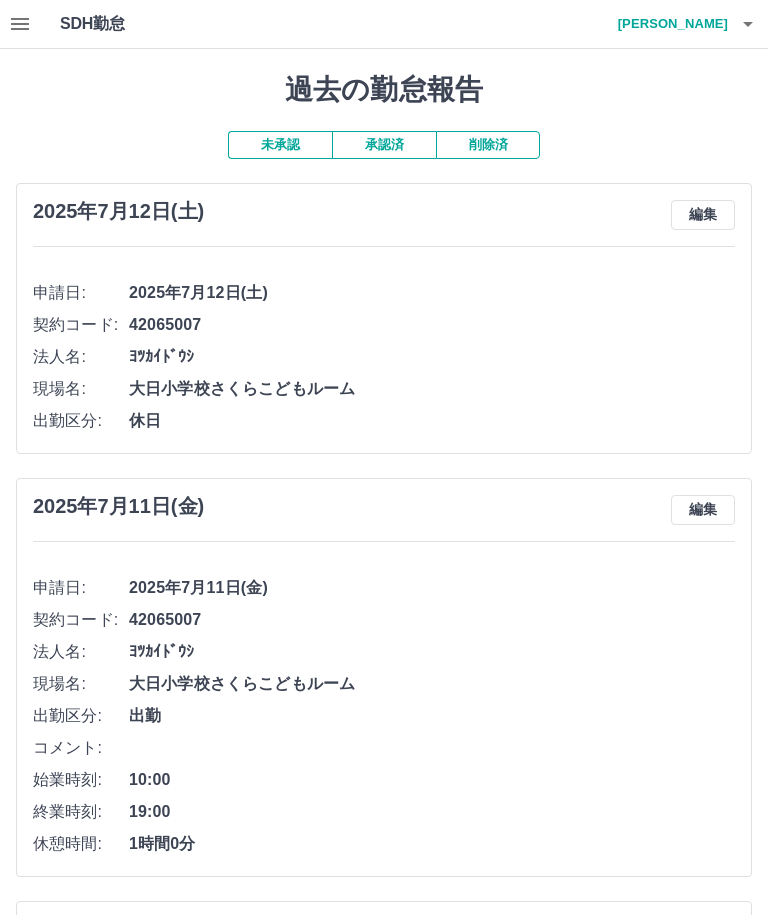 click 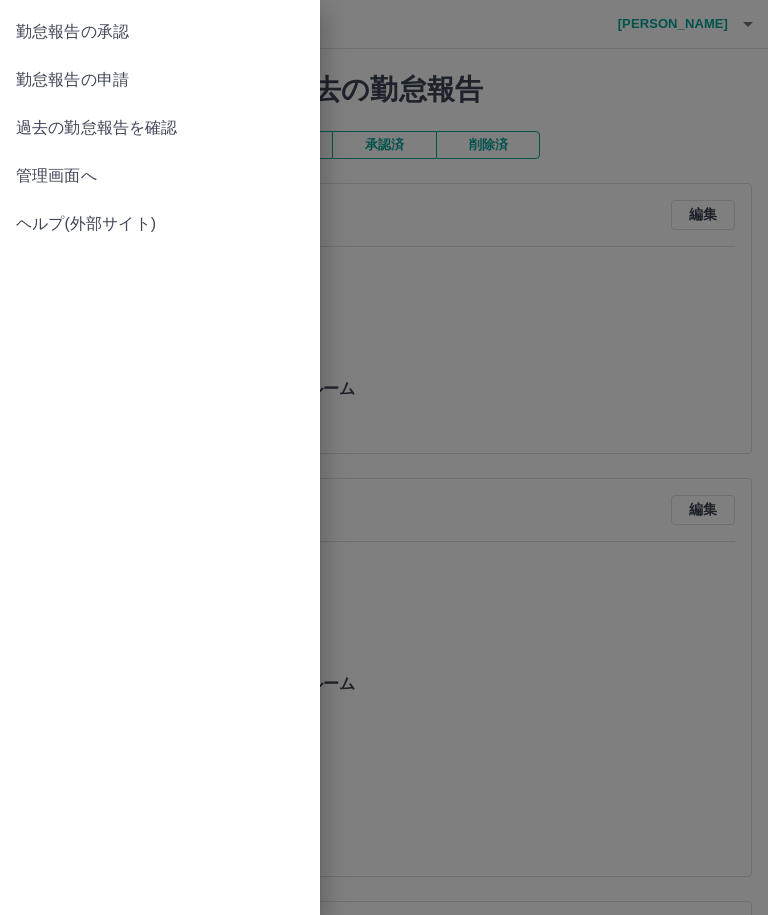 click on "勤怠報告の承認" at bounding box center [160, 32] 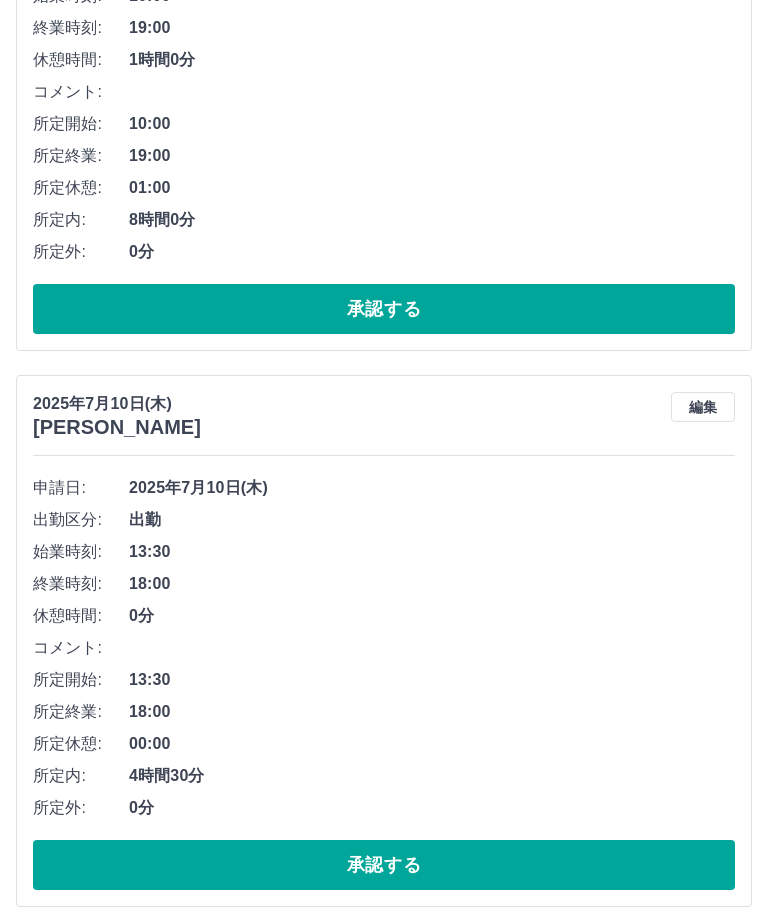 click on "承認する" at bounding box center (384, 310) 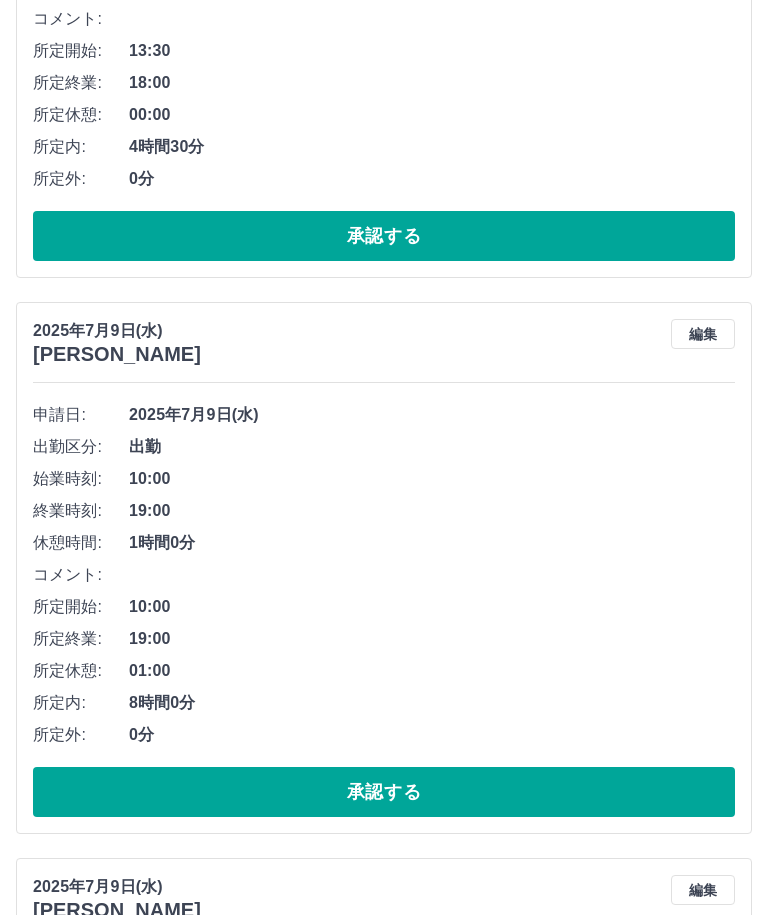 scroll, scrollTop: 1583, scrollLeft: 0, axis: vertical 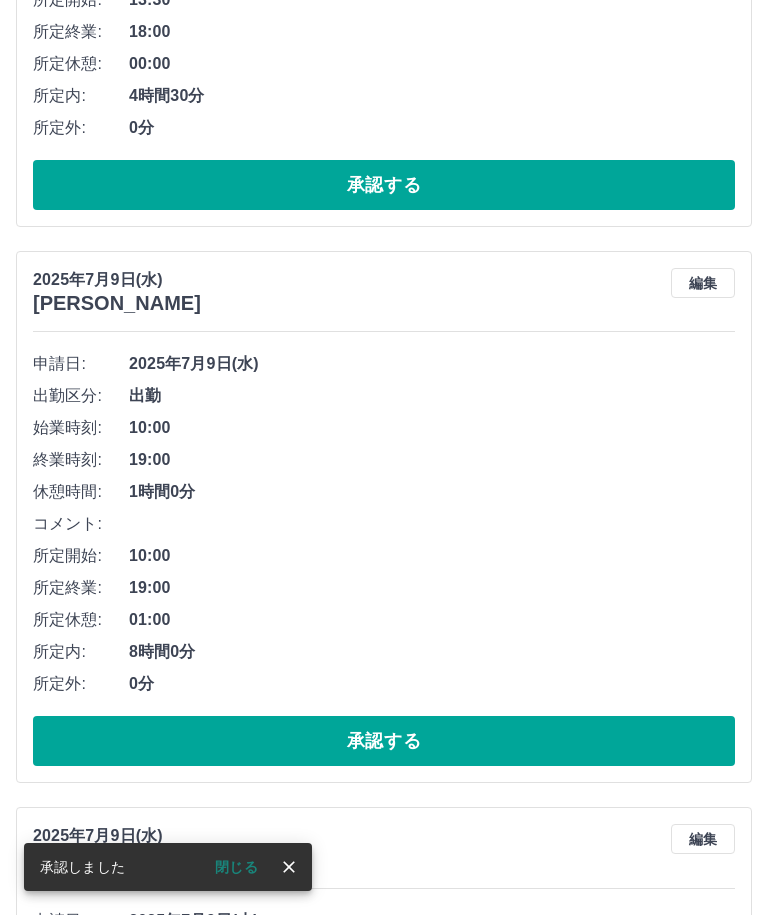 click on "承認する" at bounding box center [384, 741] 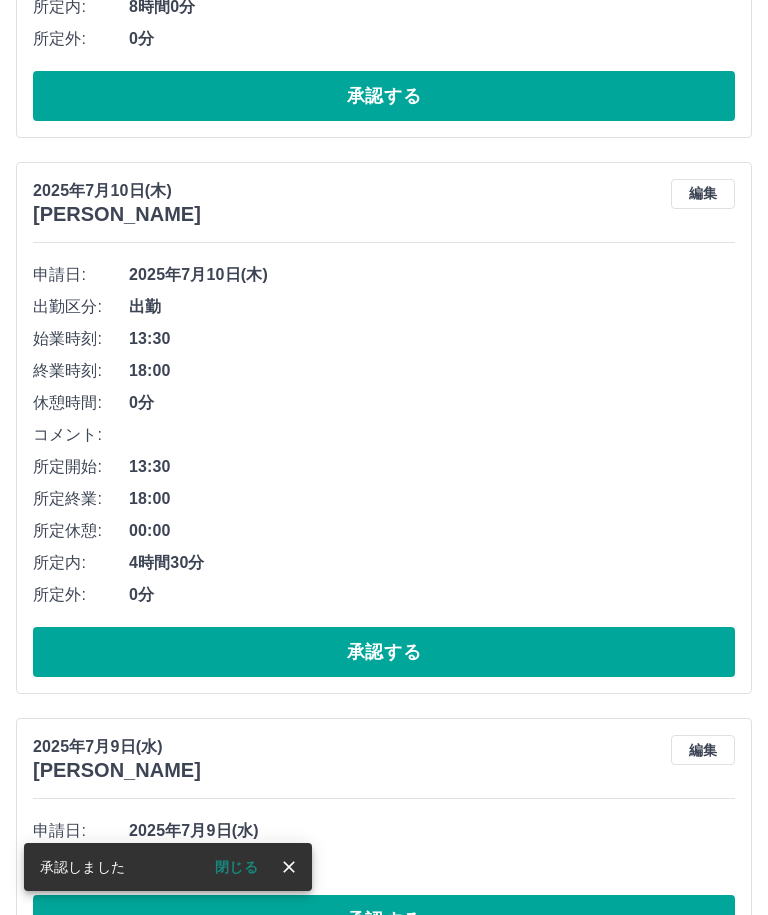 scroll, scrollTop: 1167, scrollLeft: 0, axis: vertical 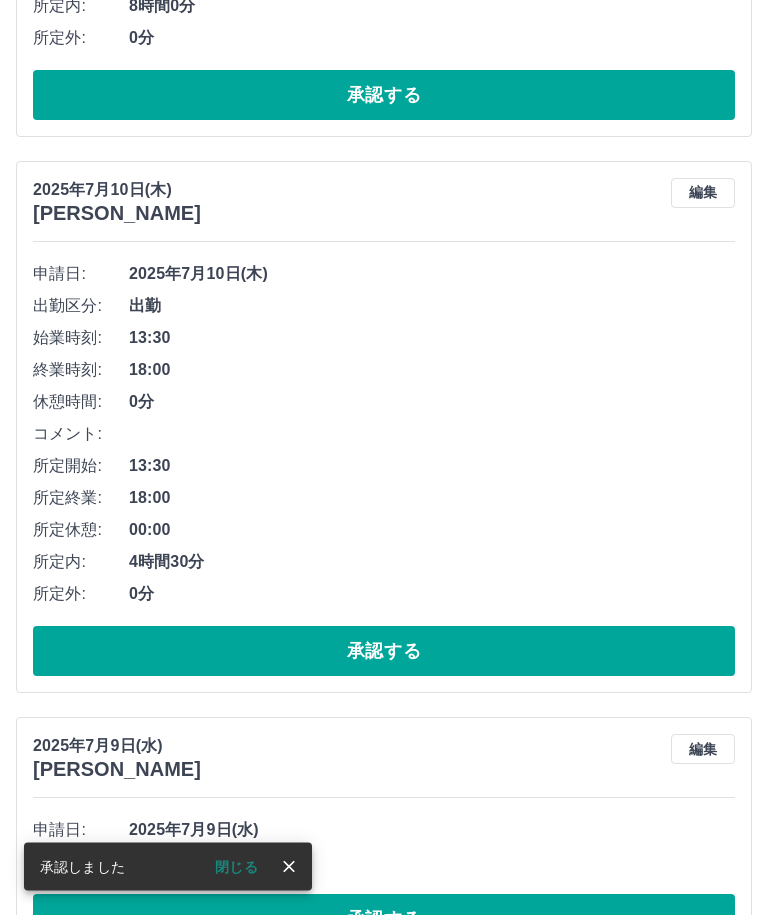 click on "承認する" at bounding box center (384, 920) 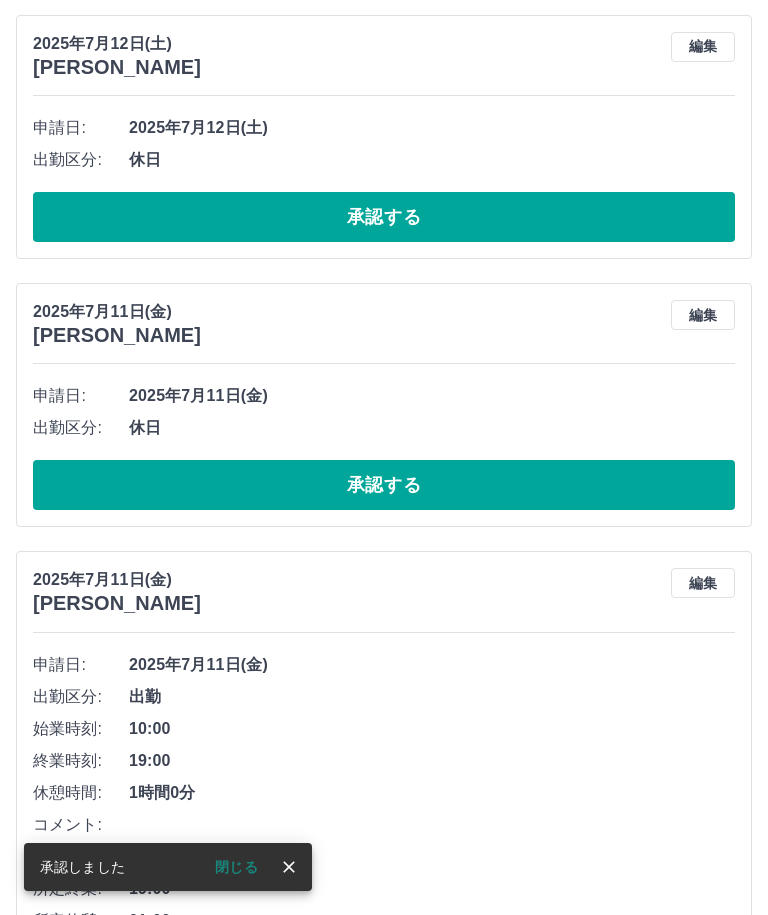 scroll, scrollTop: 0, scrollLeft: 0, axis: both 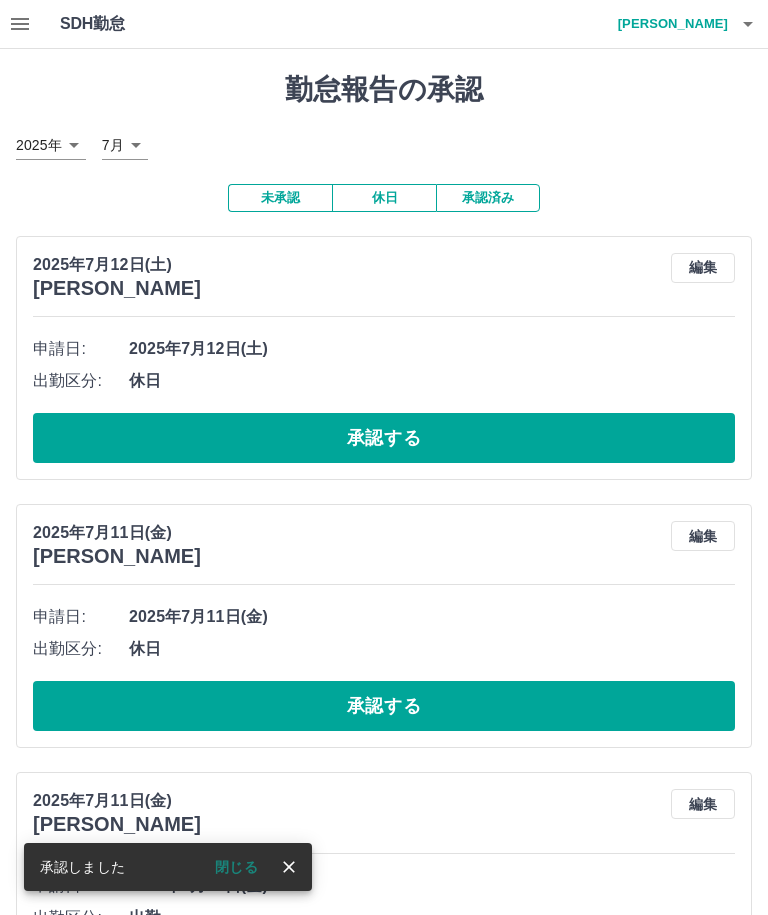 click 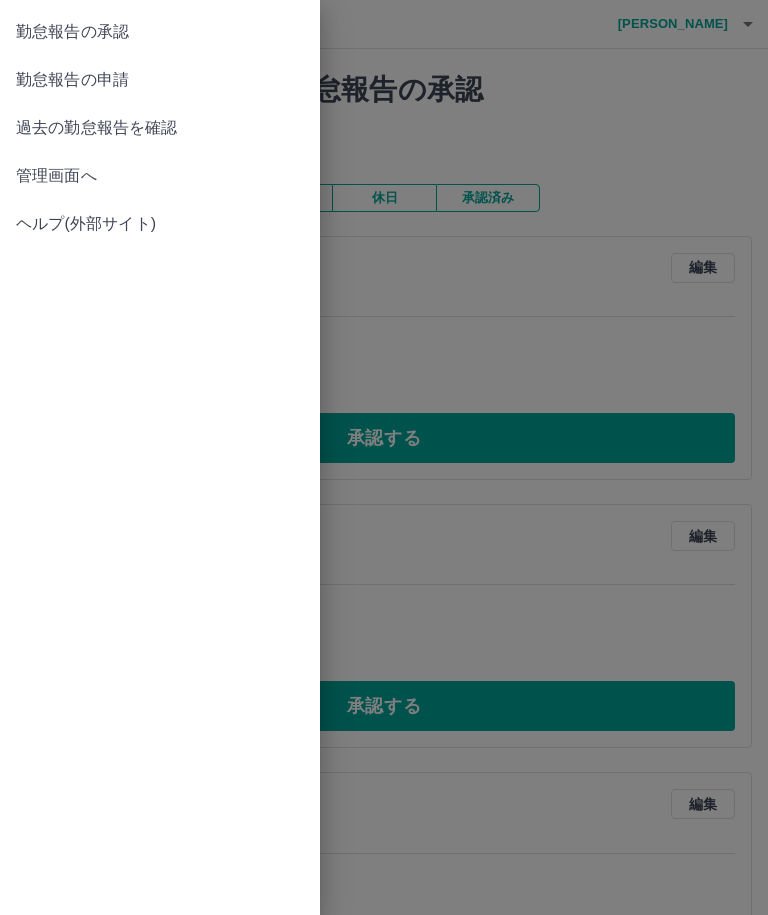 click on "勤怠報告の申請" at bounding box center (160, 80) 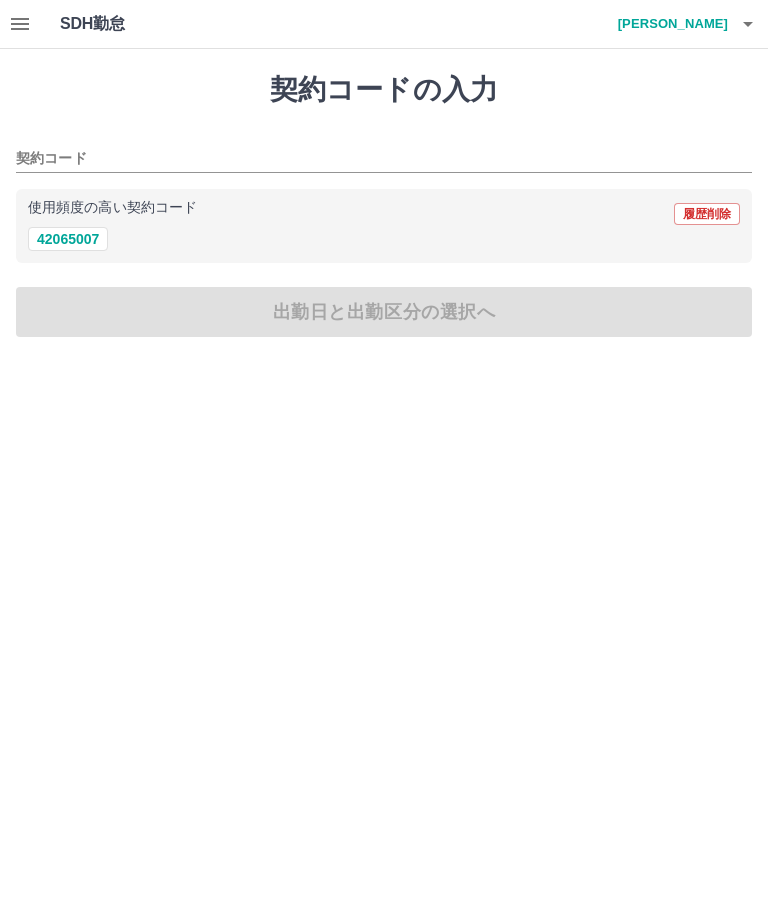 click on "42065007" at bounding box center [68, 239] 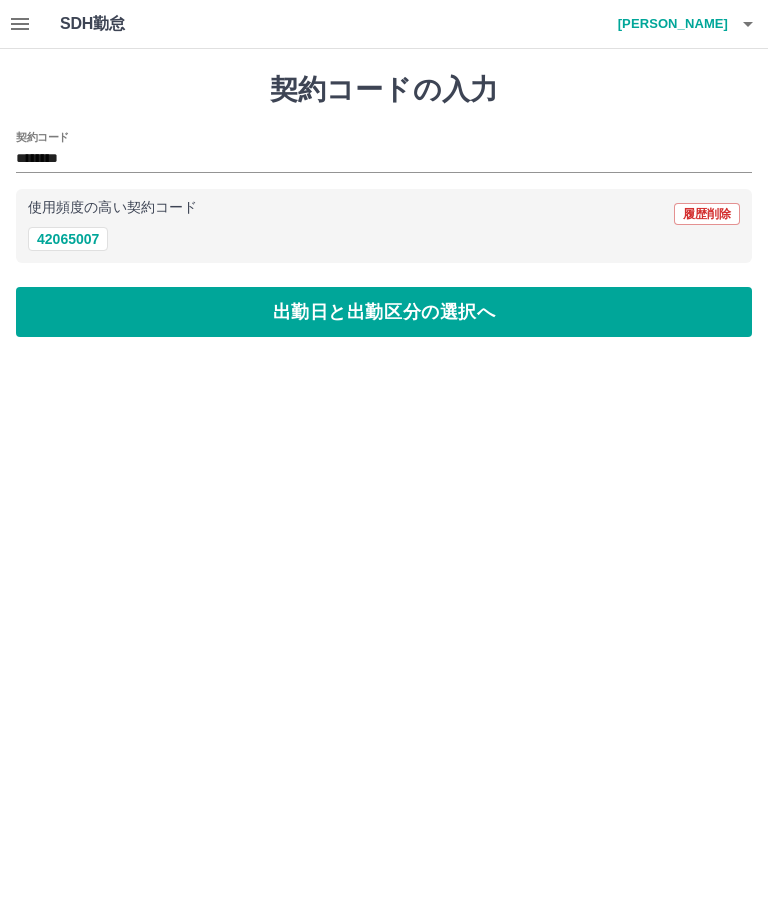 click on "出勤日と出勤区分の選択へ" at bounding box center (384, 312) 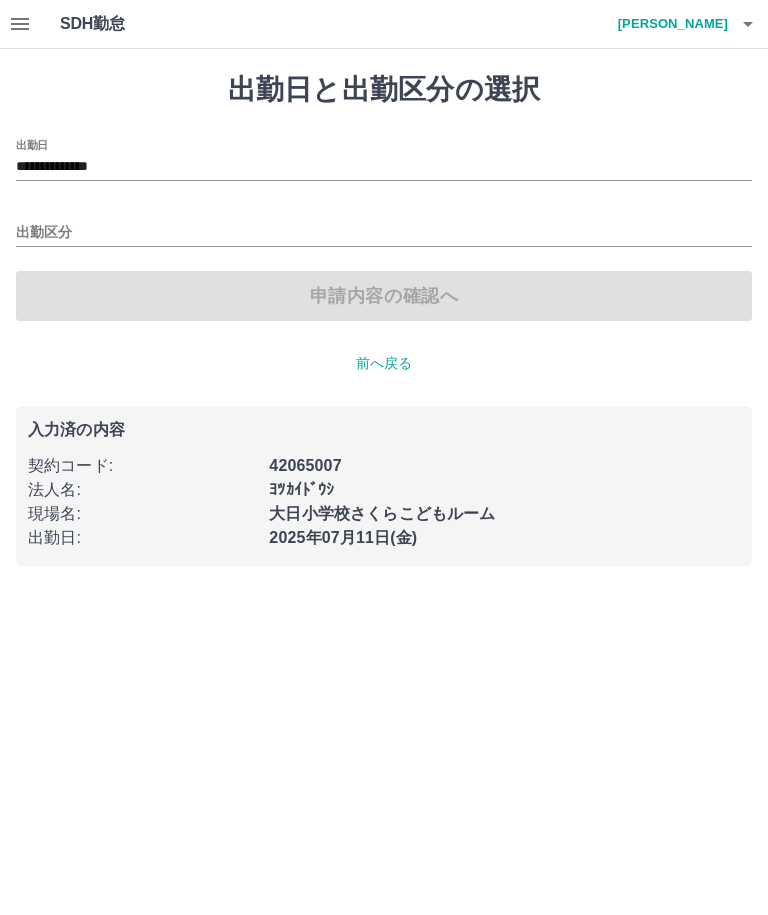click on "**********" at bounding box center [384, 167] 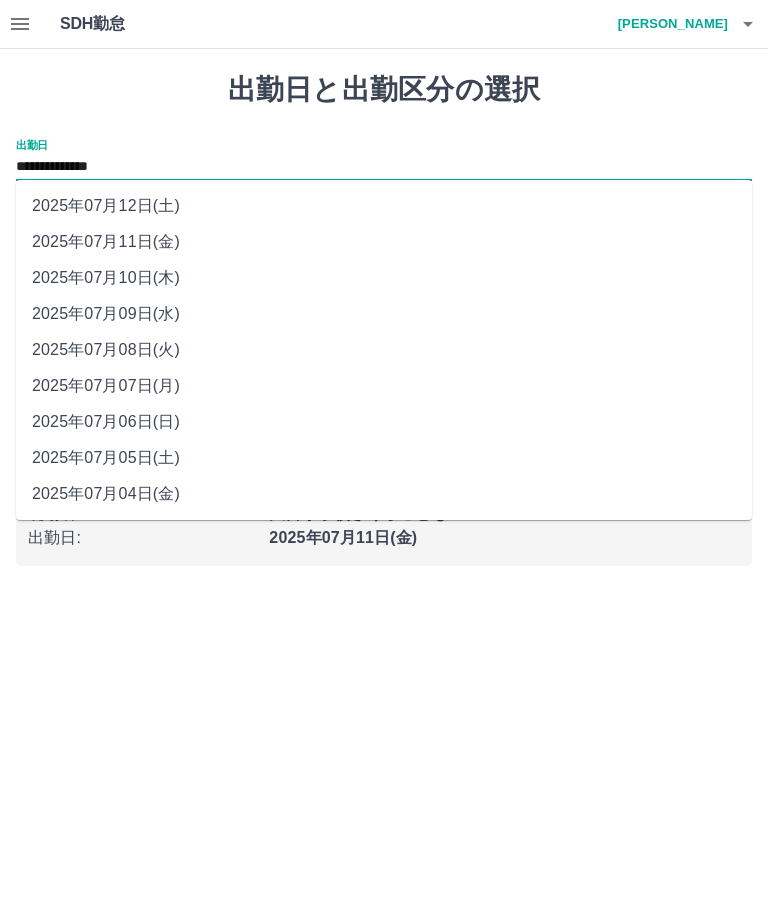 click on "2025年07月11日(金)" at bounding box center (384, 242) 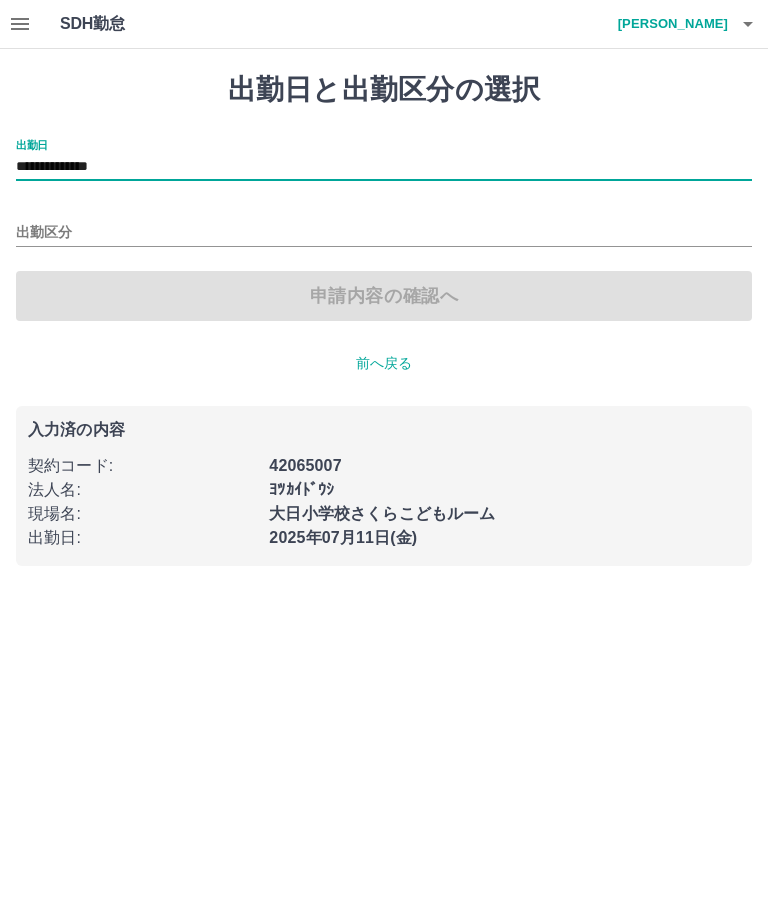 click on "**********" at bounding box center (384, 167) 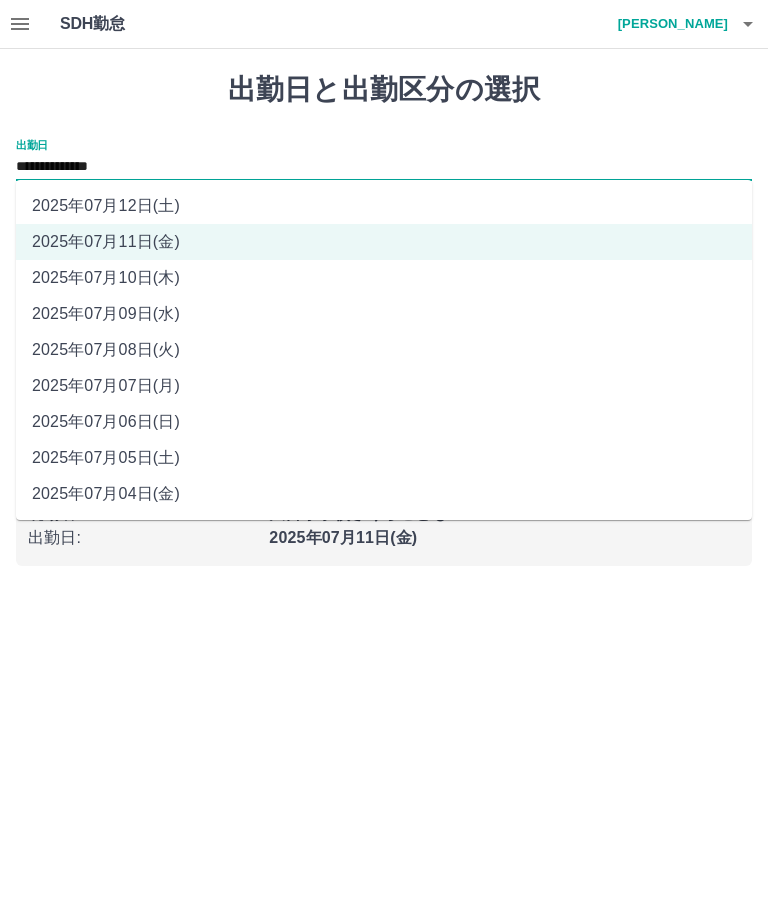 click on "2025年07月10日(木)" at bounding box center [384, 278] 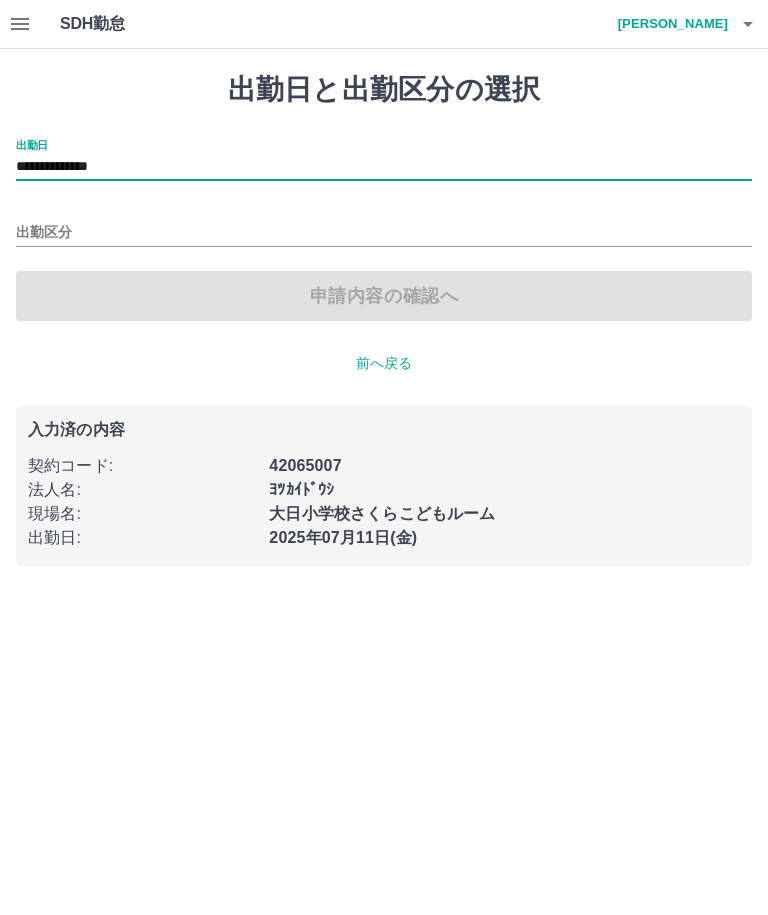 click on "出勤区分" at bounding box center (384, 233) 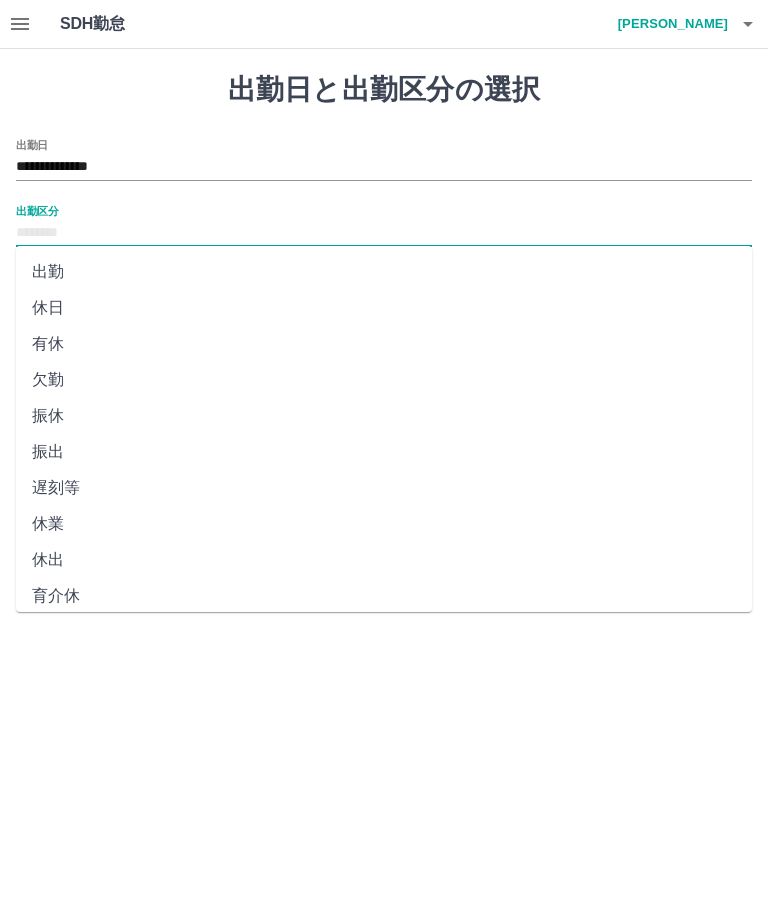 click on "出勤" at bounding box center [384, 272] 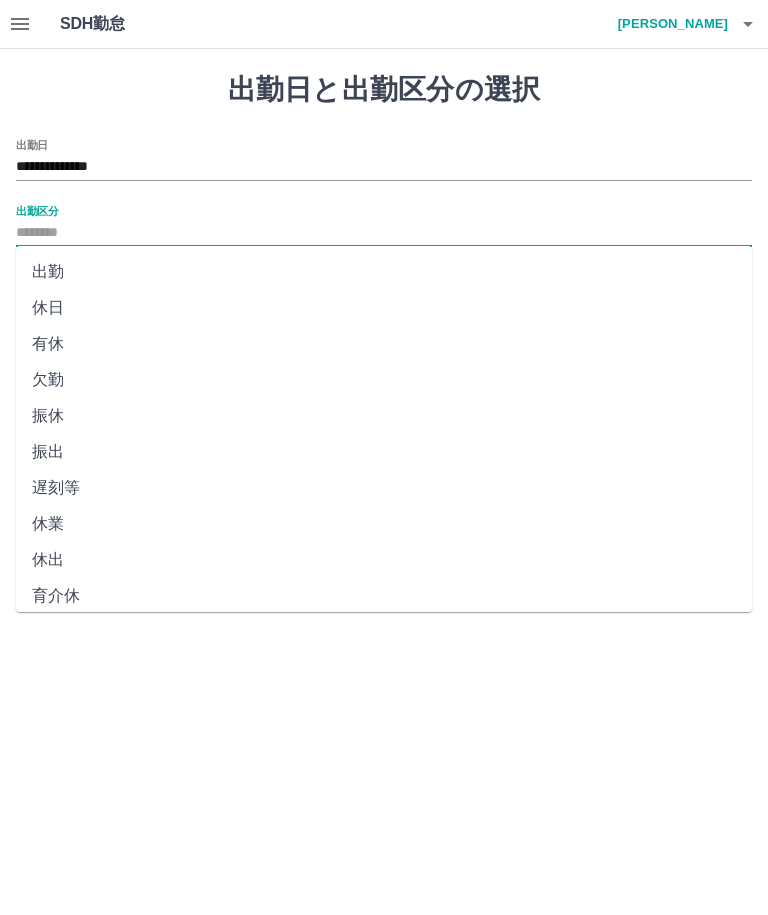 type on "**" 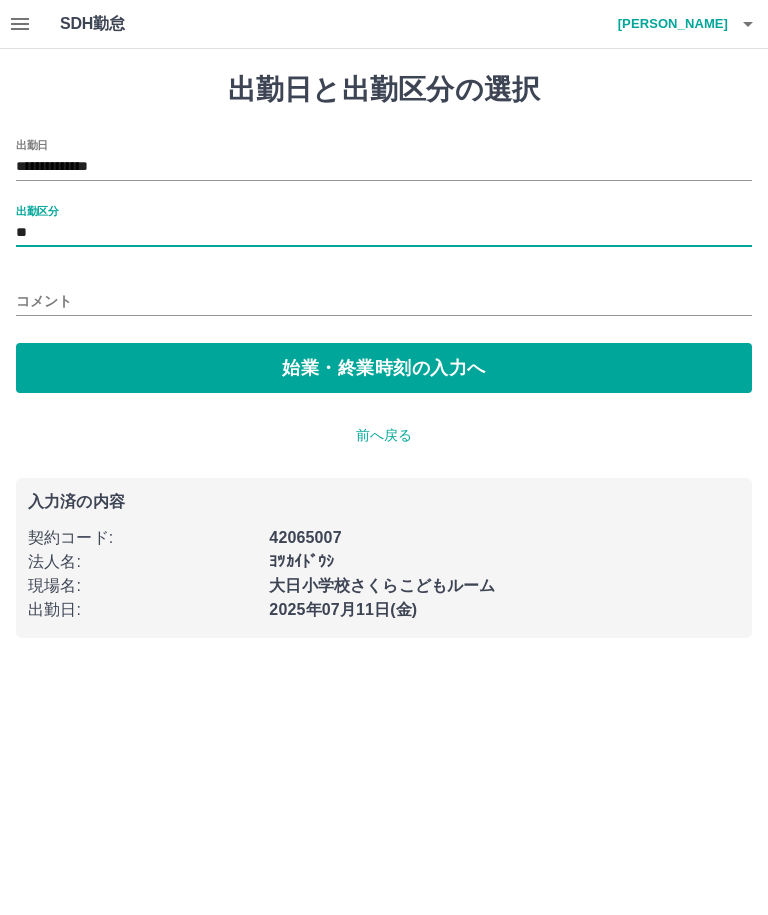 click on "始業・終業時刻の入力へ" at bounding box center (384, 368) 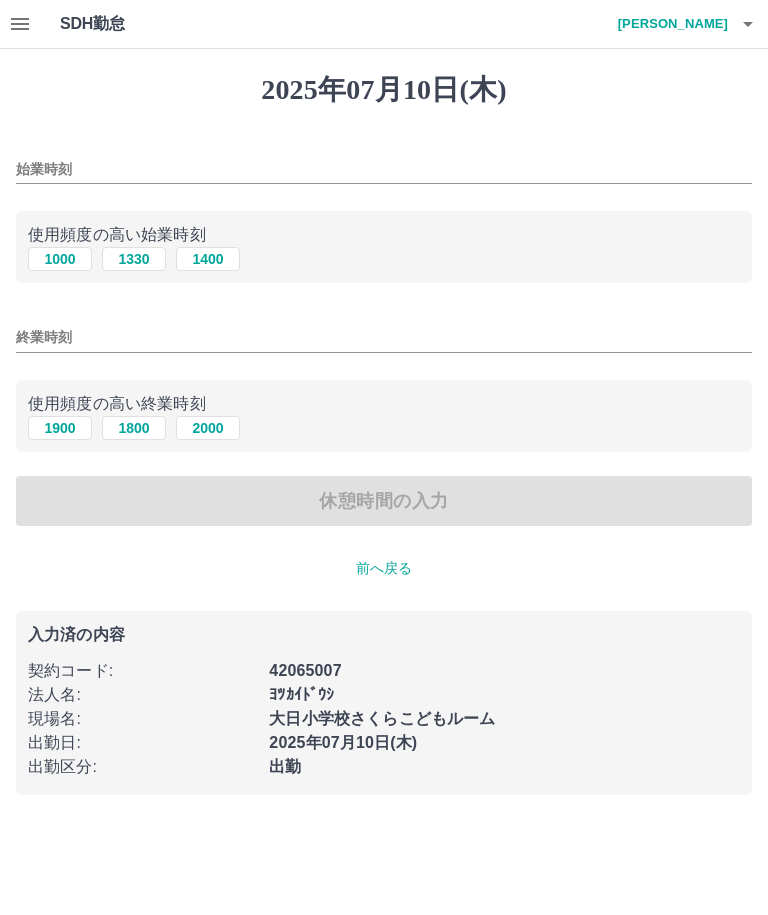 click on "1000" at bounding box center (60, 259) 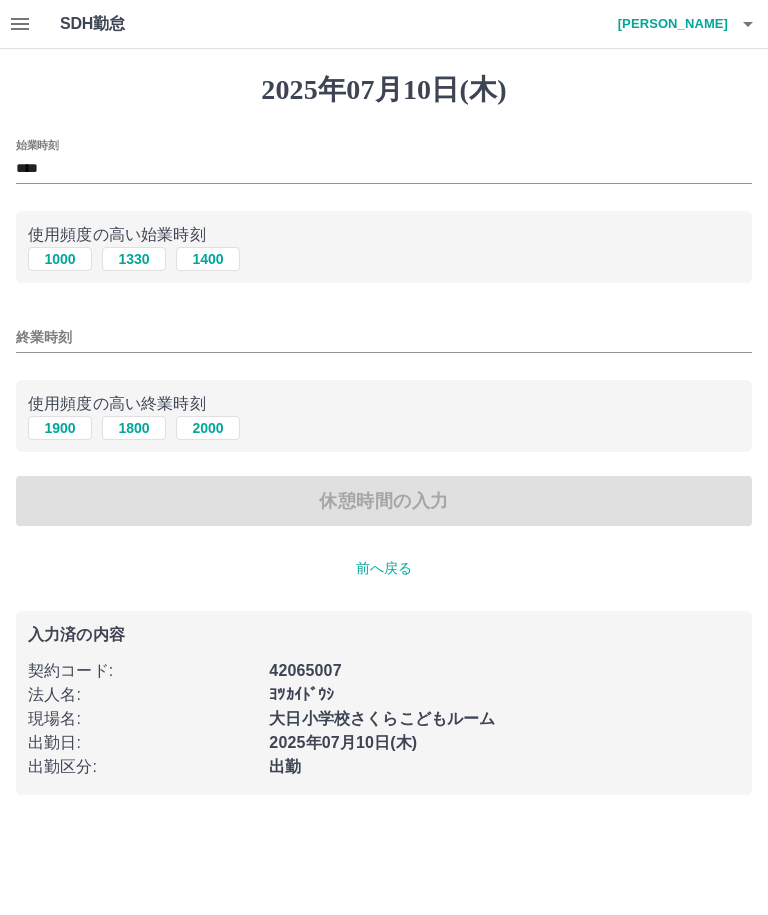 click on "1900" at bounding box center [60, 428] 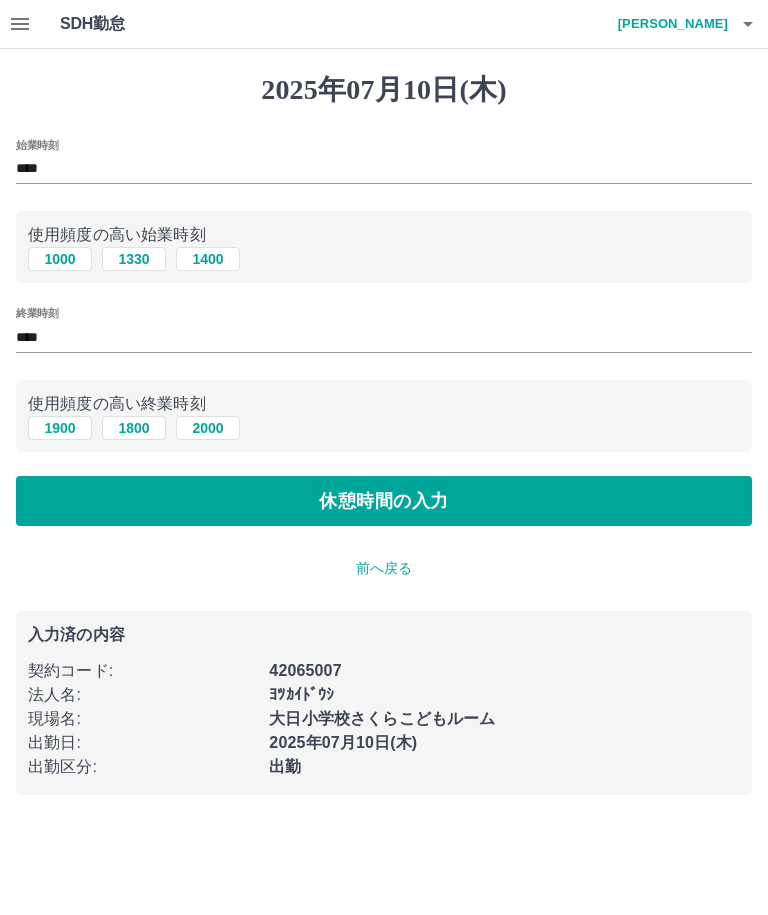 click on "休憩時間の入力" at bounding box center (384, 501) 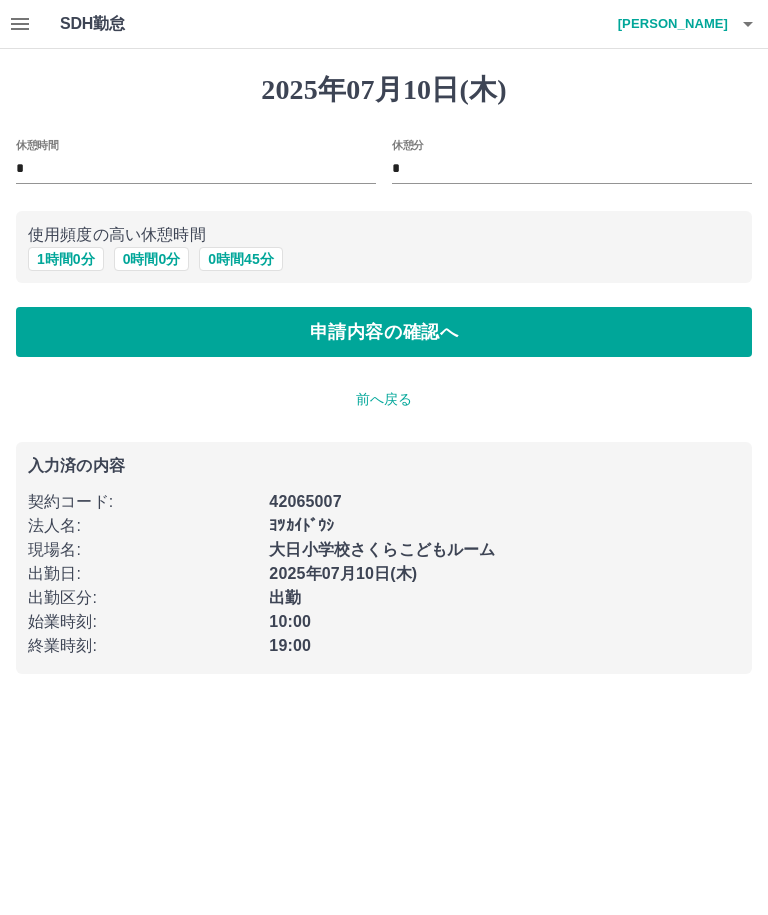 click on "1 時間 0 分" at bounding box center [66, 259] 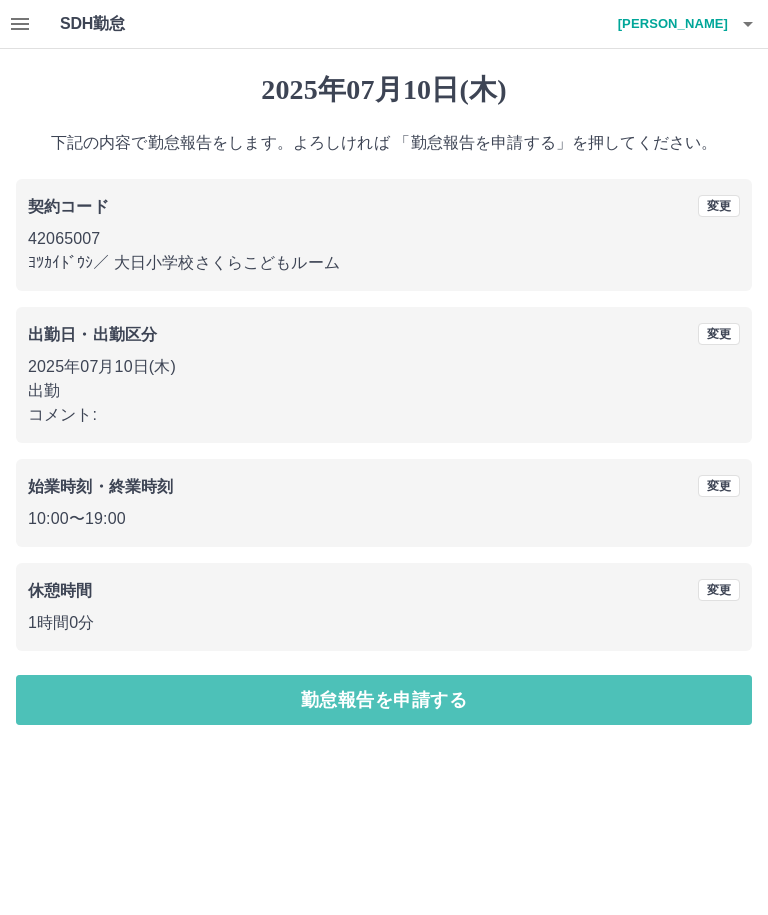 click on "勤怠報告を申請する" at bounding box center (384, 700) 